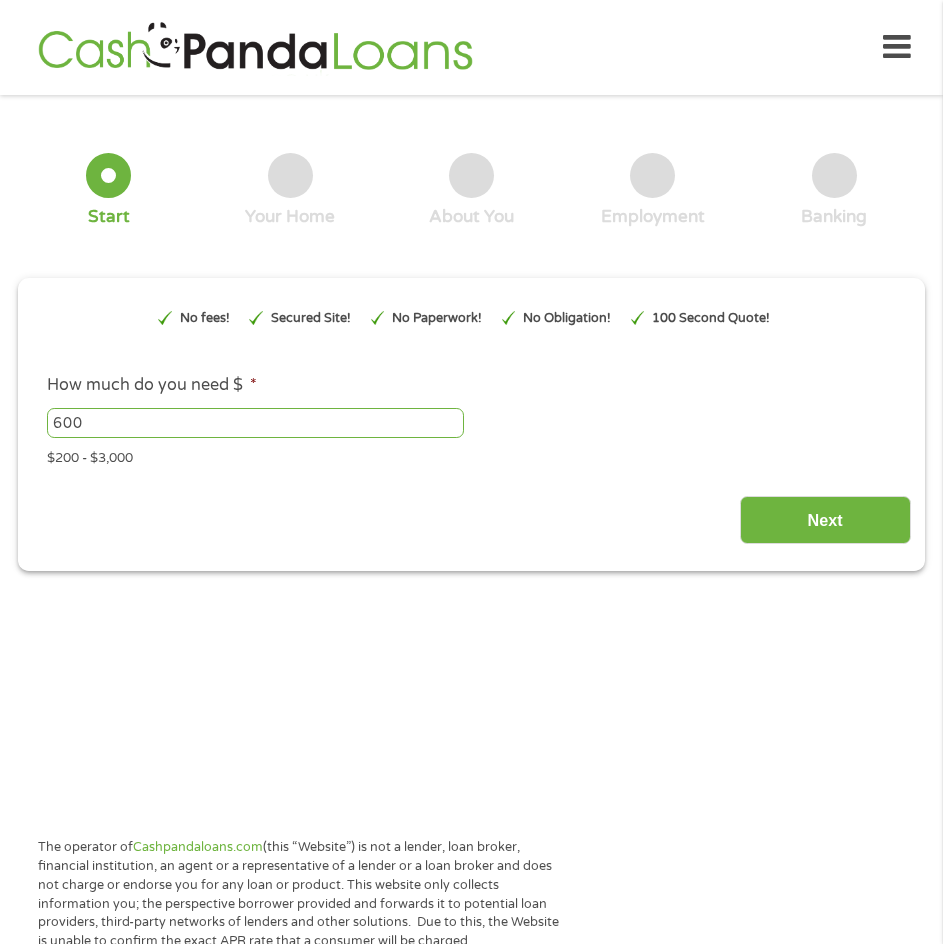 scroll, scrollTop: 0, scrollLeft: 0, axis: both 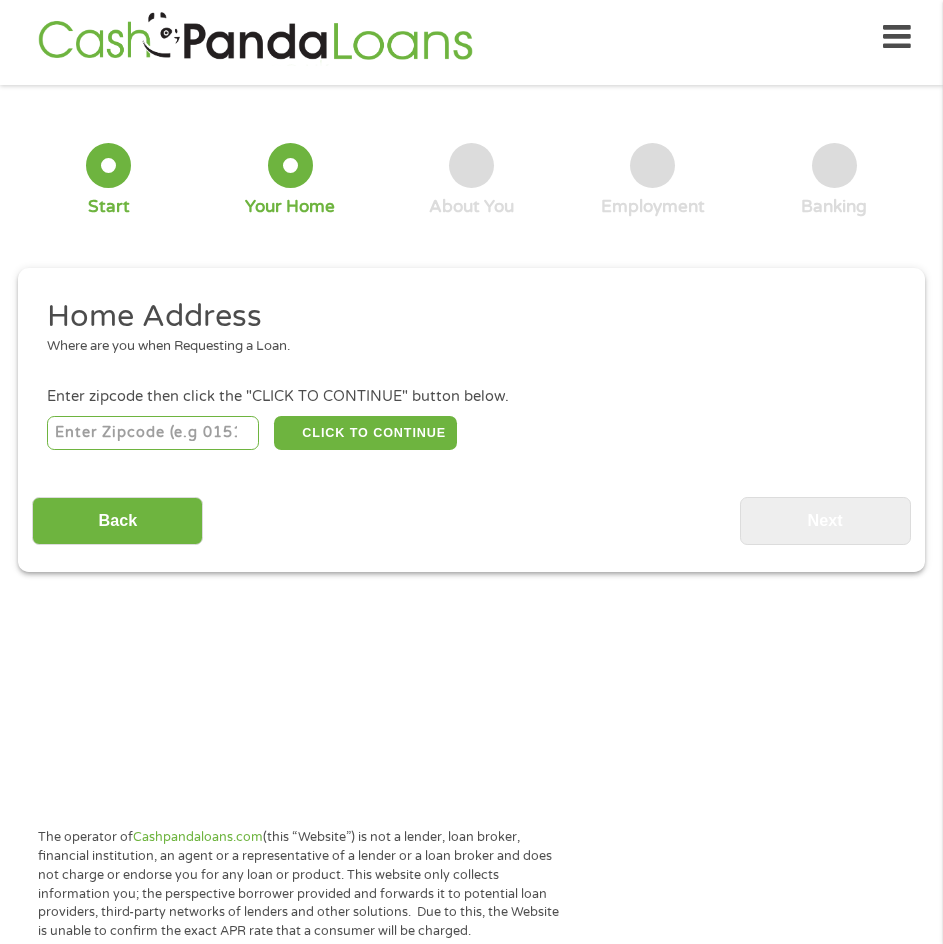 click at bounding box center [153, 433] 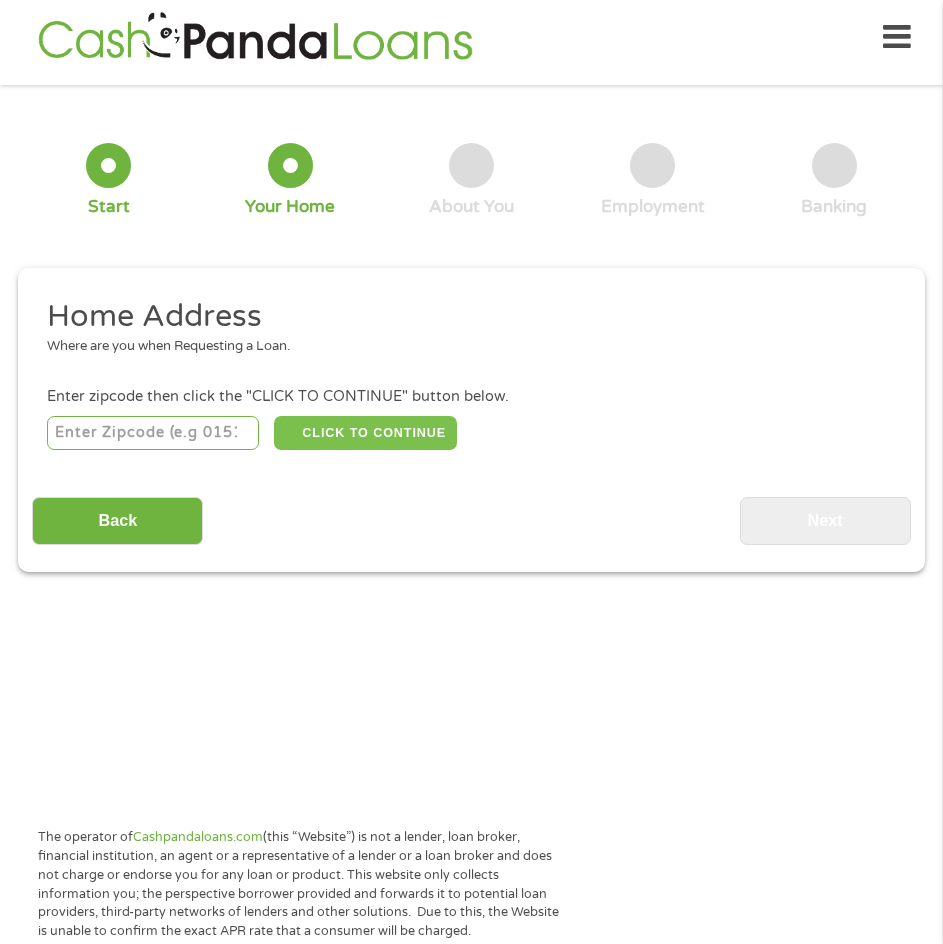 type on "[POSTAL_CODE]" 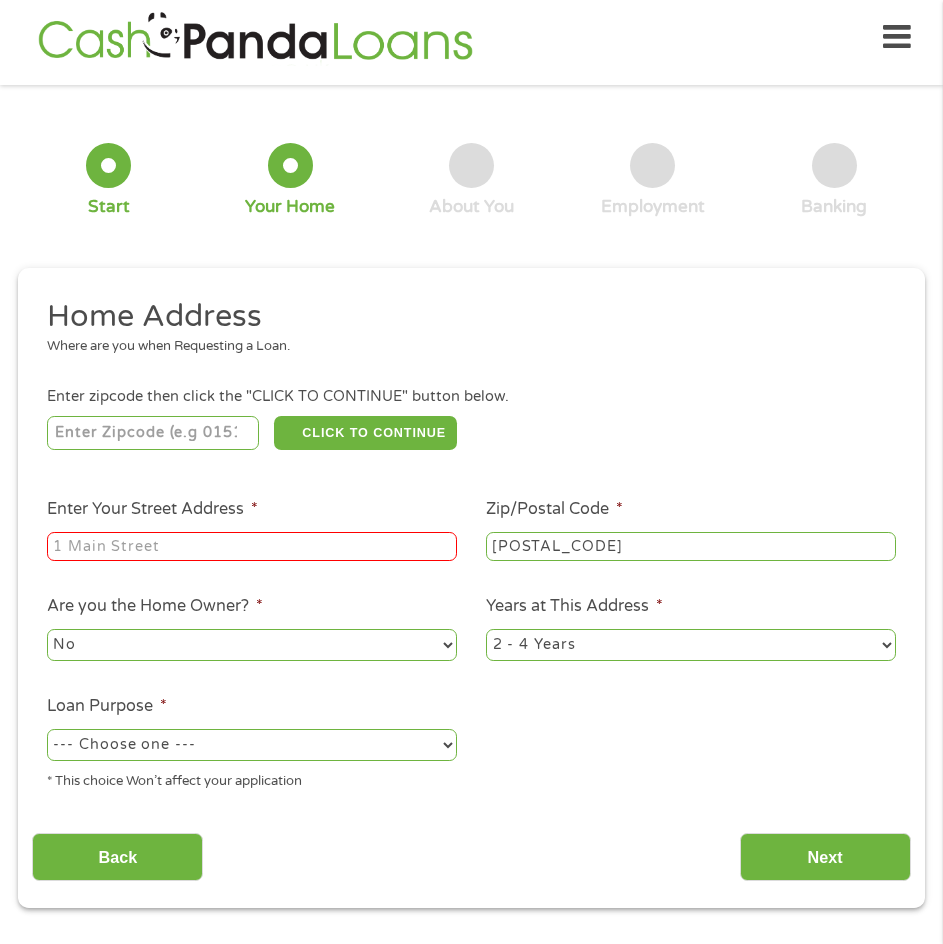 click on "Enter Your Street Address *" at bounding box center [252, 547] 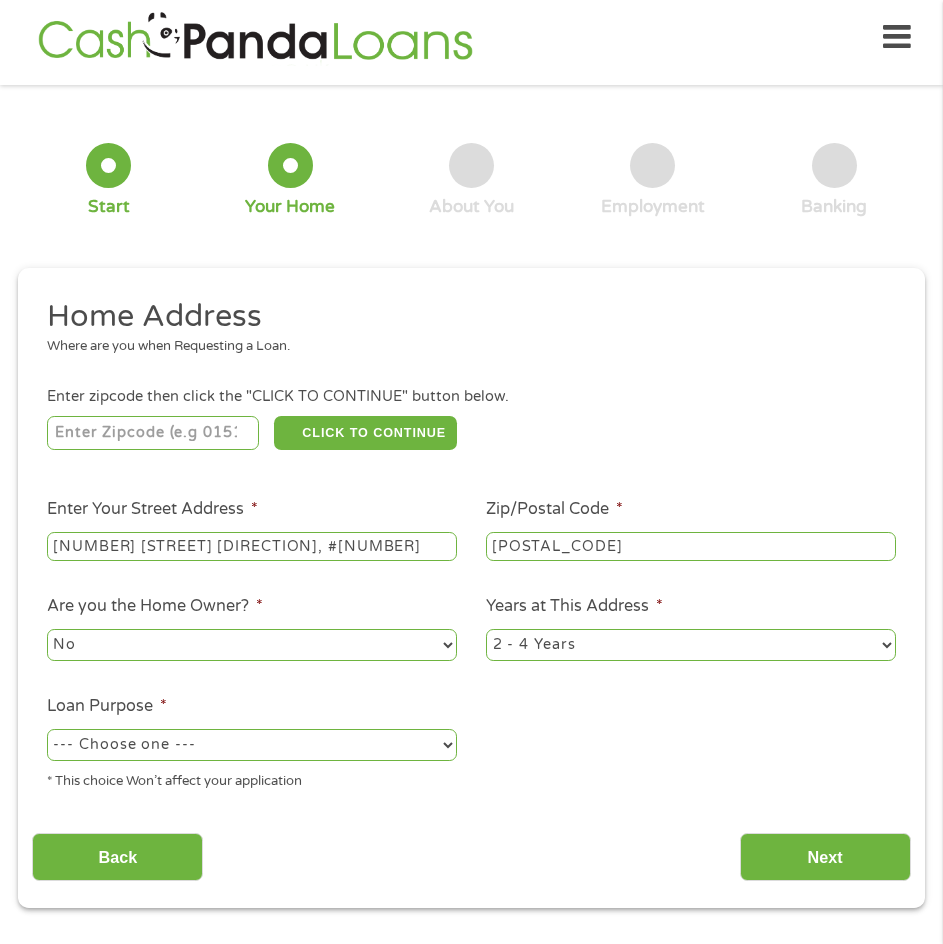 type on "[NUMBER] [STREET] [DIRECTION], #[NUMBER]" 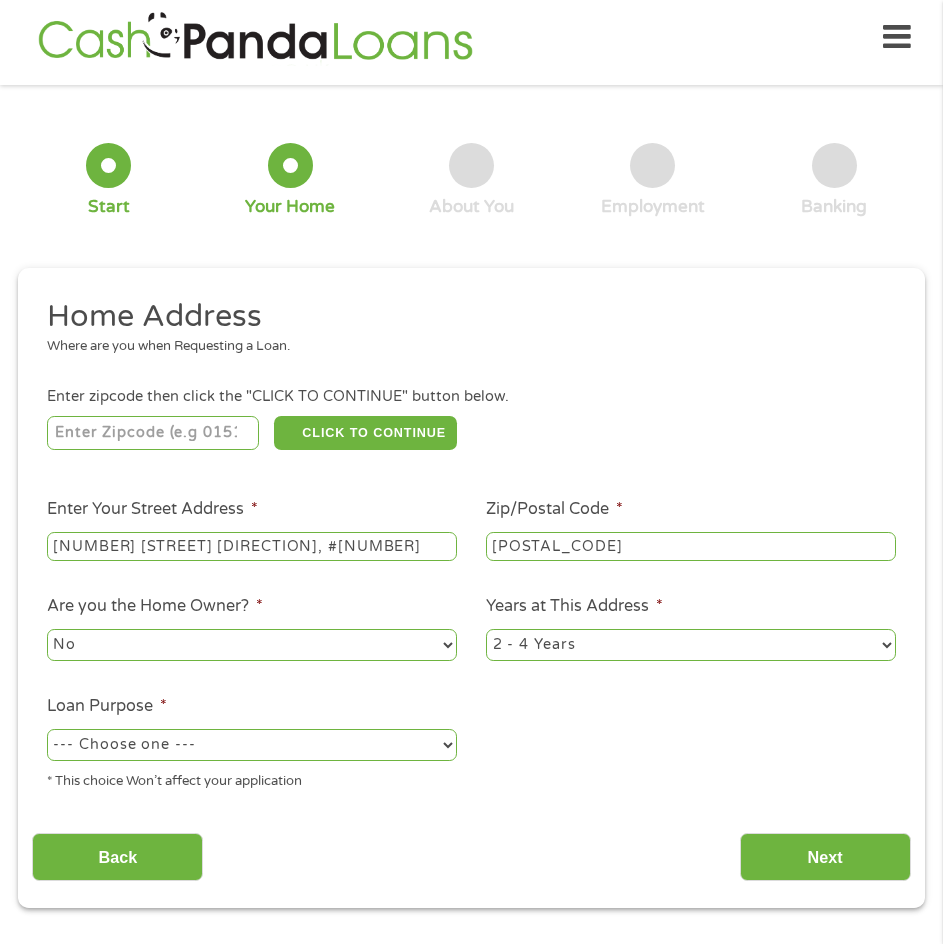 click on "1 Year or less 1 - 2 Years 2 - 4 Years Over 4 Years" at bounding box center [691, 645] 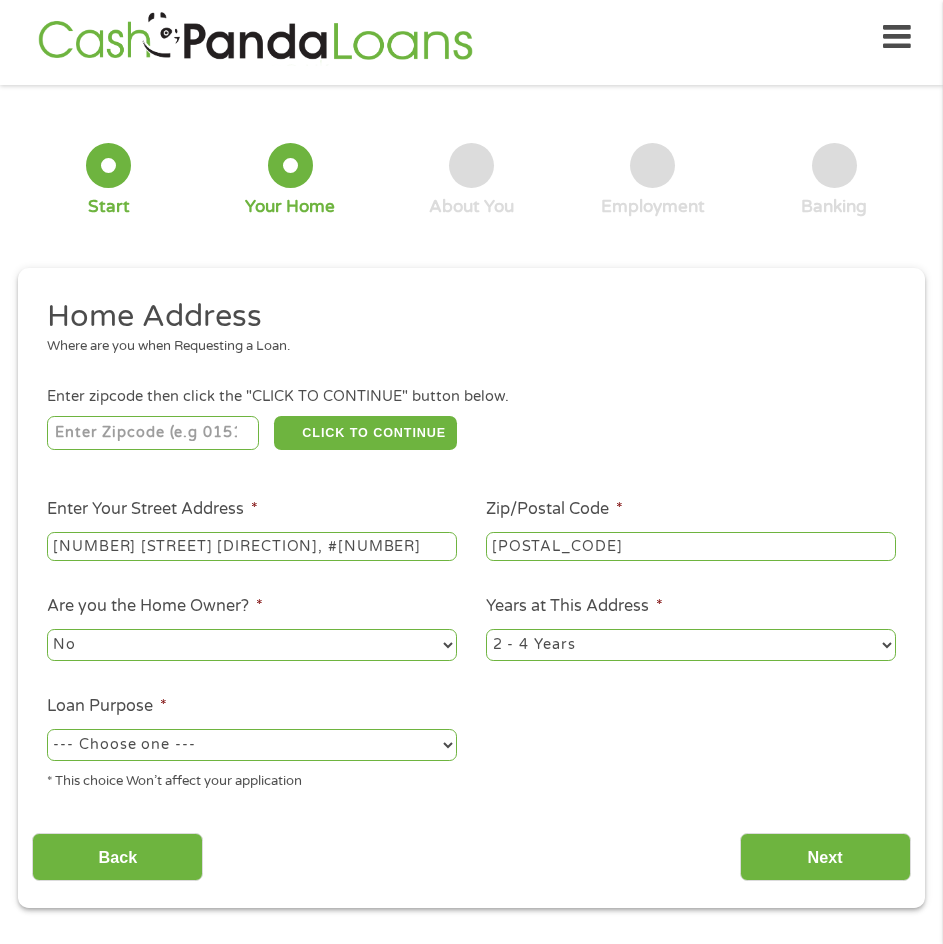 select on "60months" 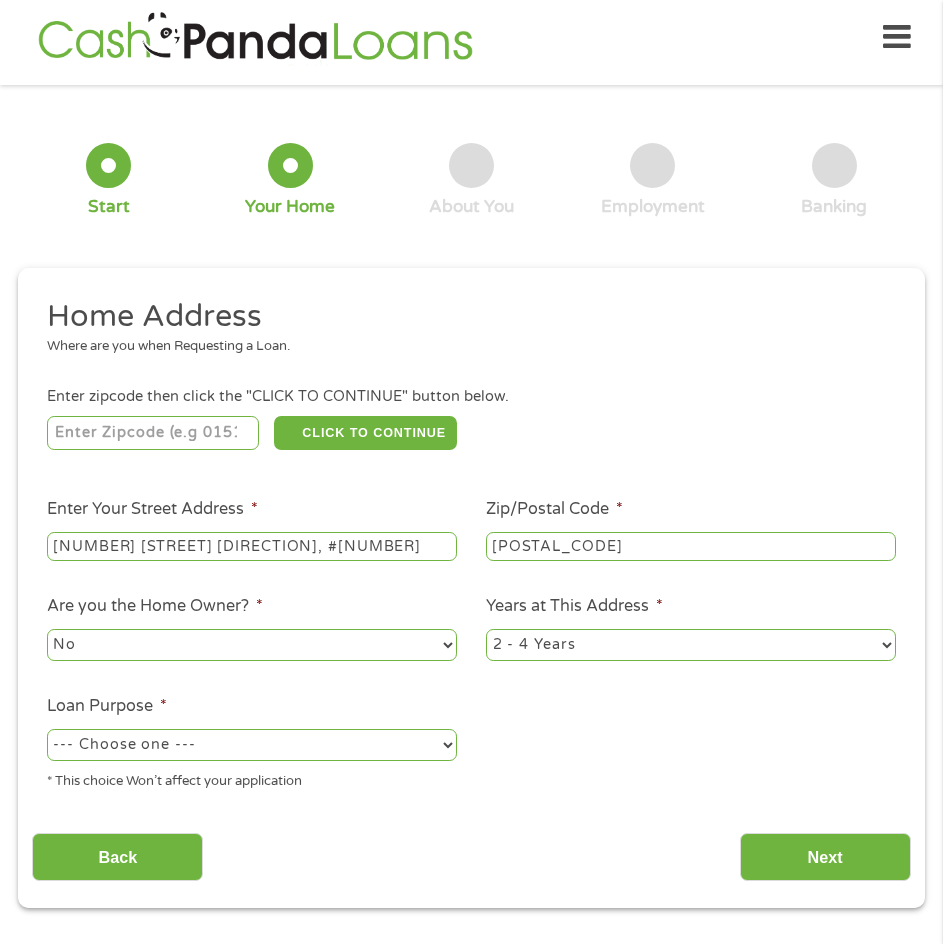 click on "1 Year or less 1 - 2 Years 2 - 4 Years Over 4 Years" at bounding box center (691, 645) 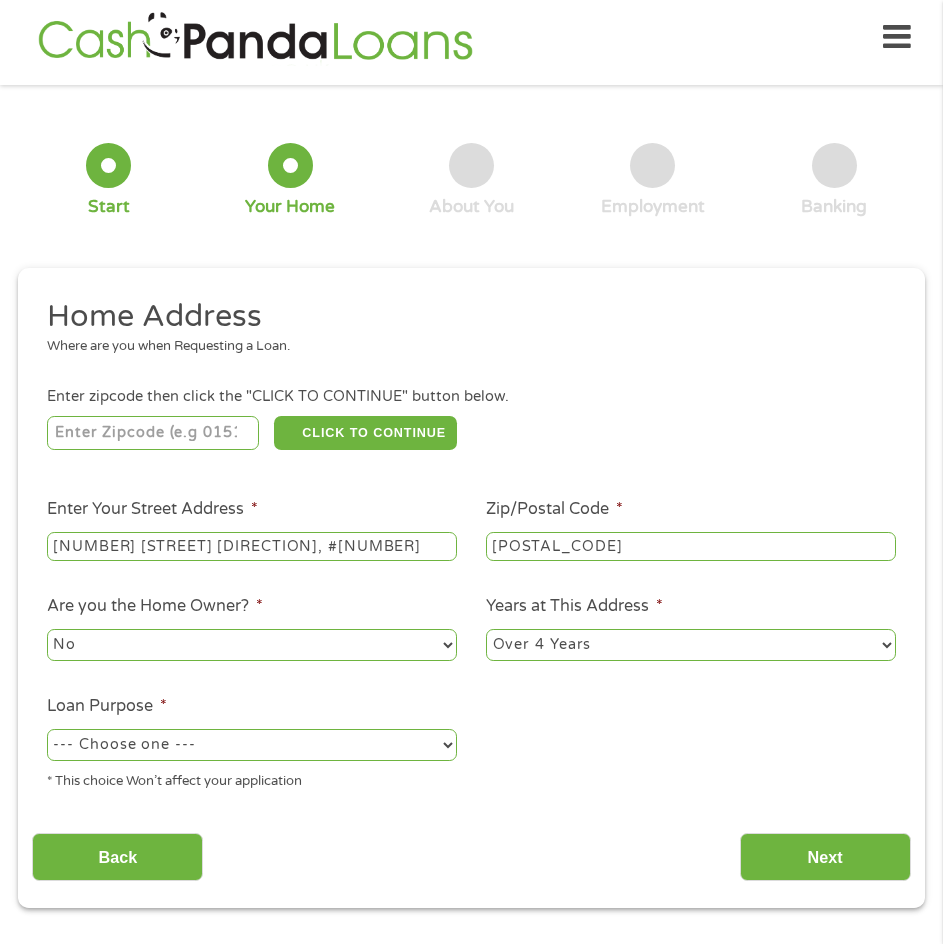 click on "--- Choose one --- Pay Bills Debt Consolidation Home Improvement Major Purchase Car Loan Short Term Cash Medical Expenses Other" at bounding box center (252, 745) 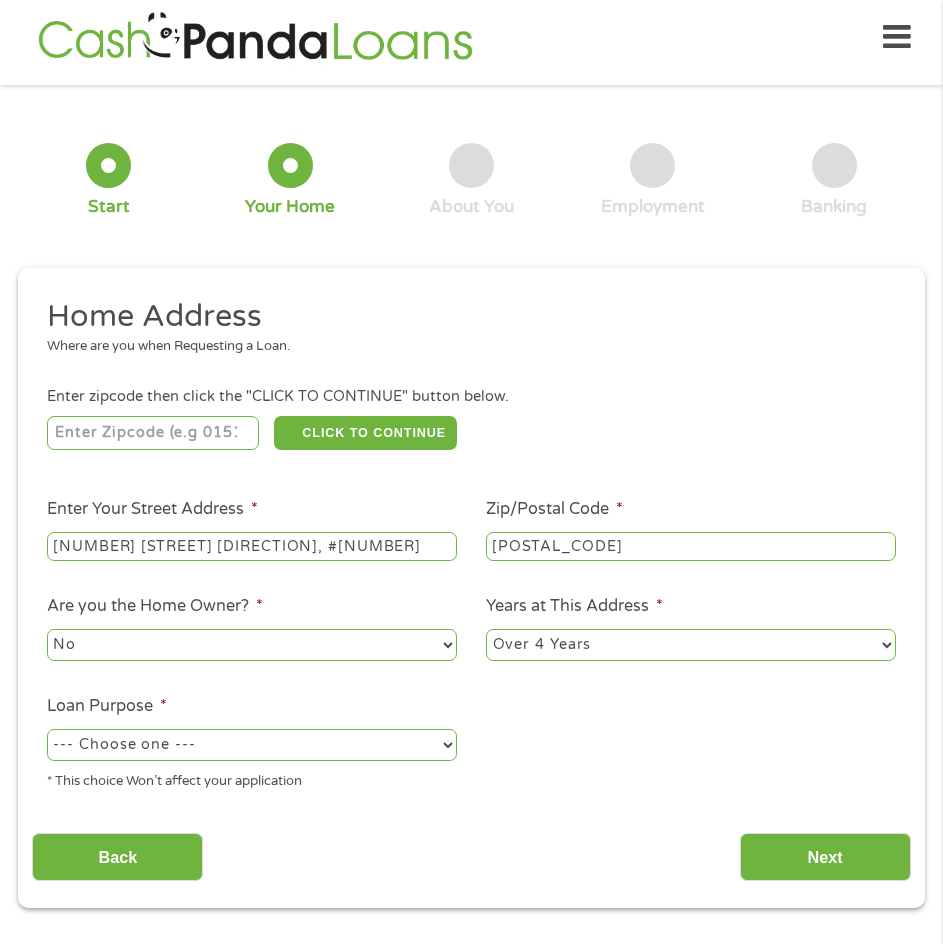 select on "other" 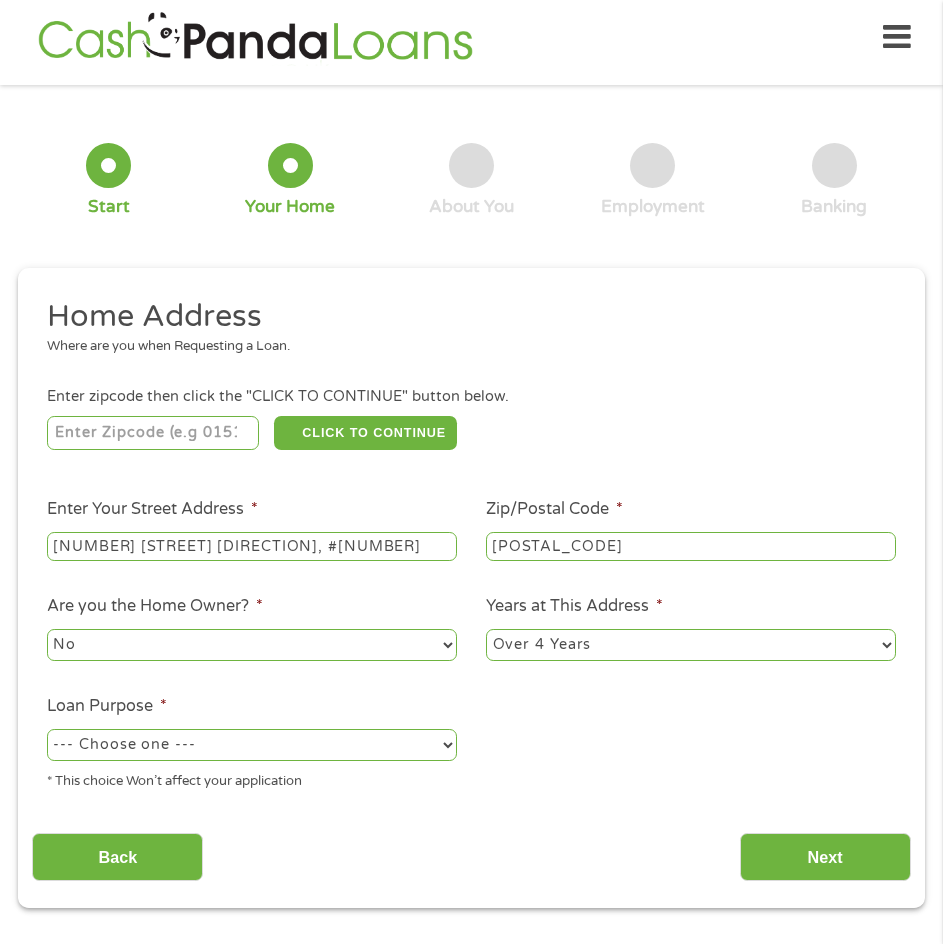 click on "--- Choose one --- Pay Bills Debt Consolidation Home Improvement Major Purchase Car Loan Short Term Cash Medical Expenses Other" at bounding box center (252, 745) 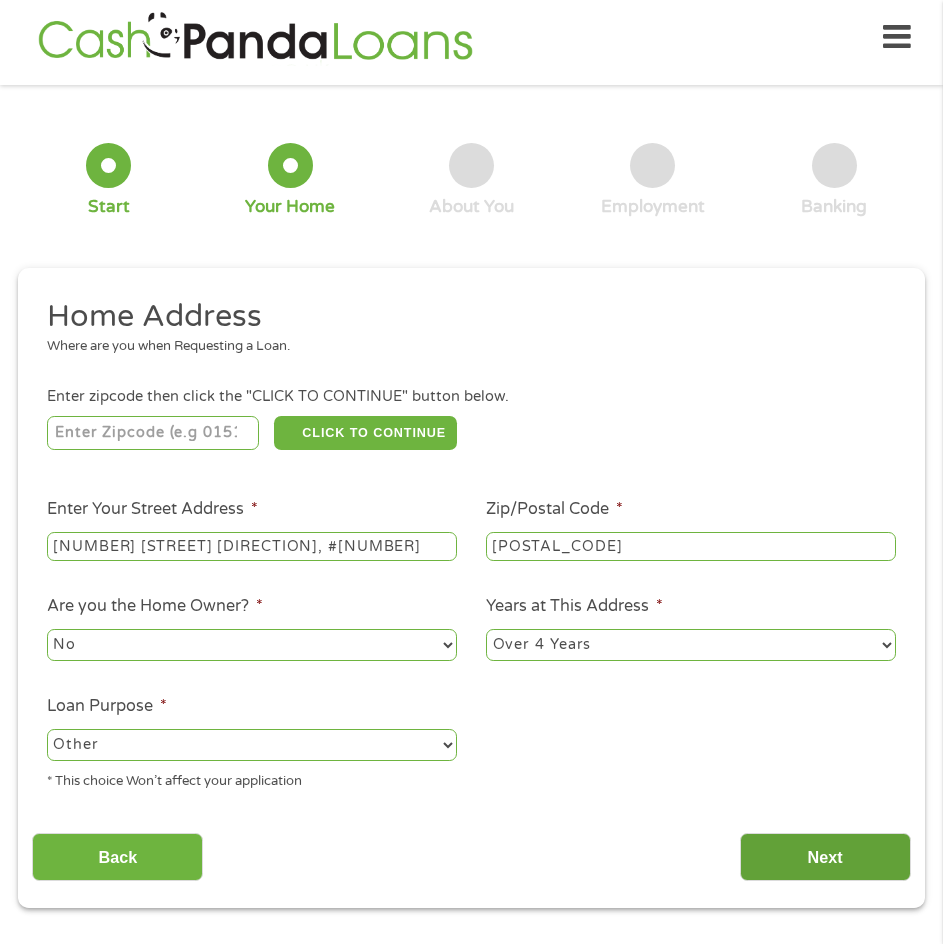 click on "Next" at bounding box center [825, 857] 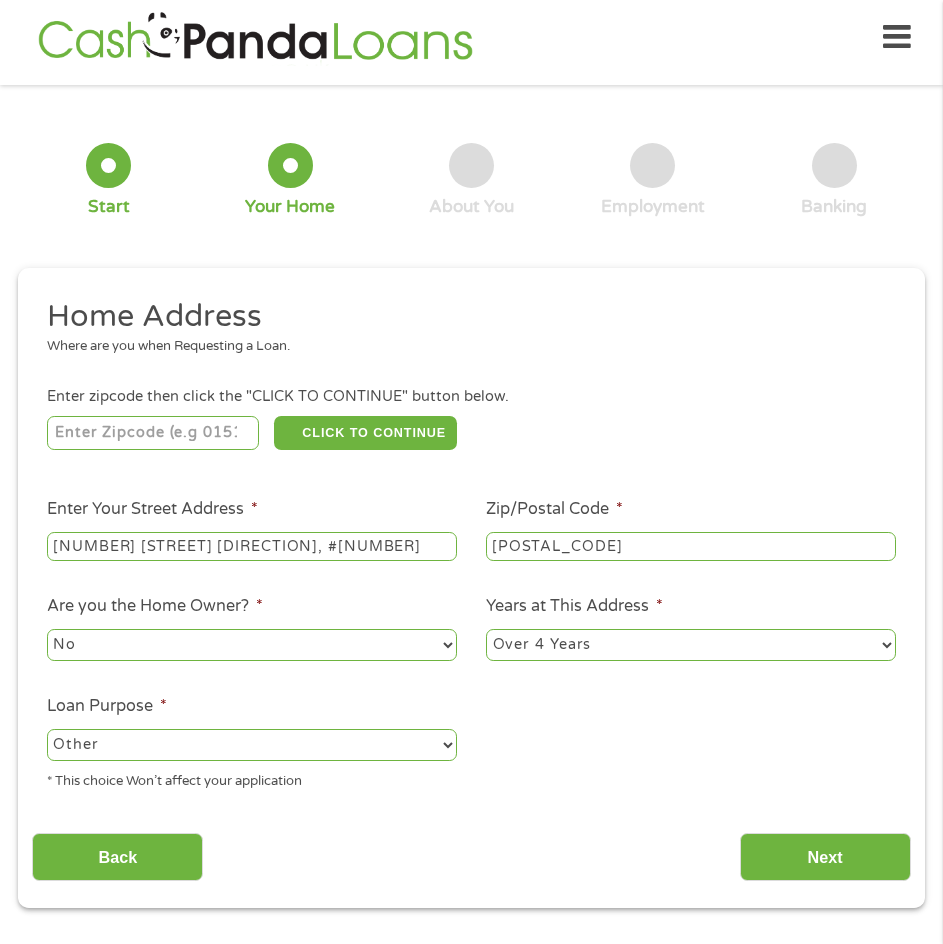 scroll, scrollTop: 8, scrollLeft: 8, axis: both 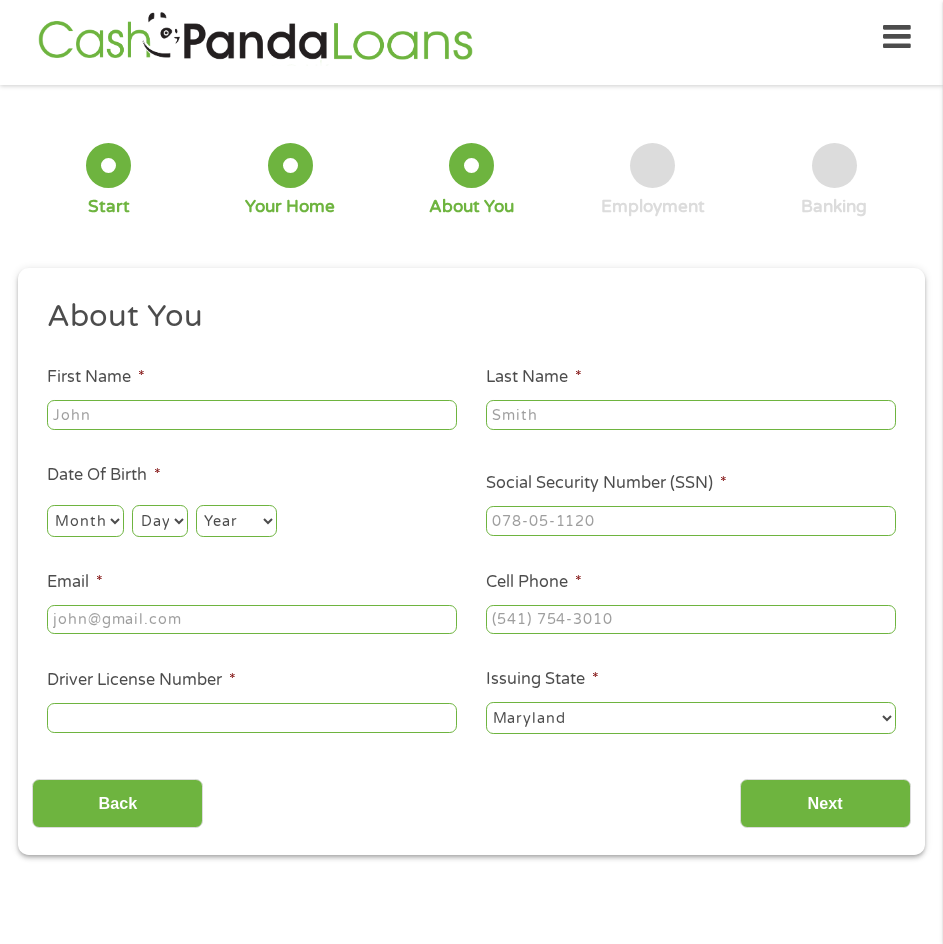 click on "First Name *" at bounding box center (252, 415) 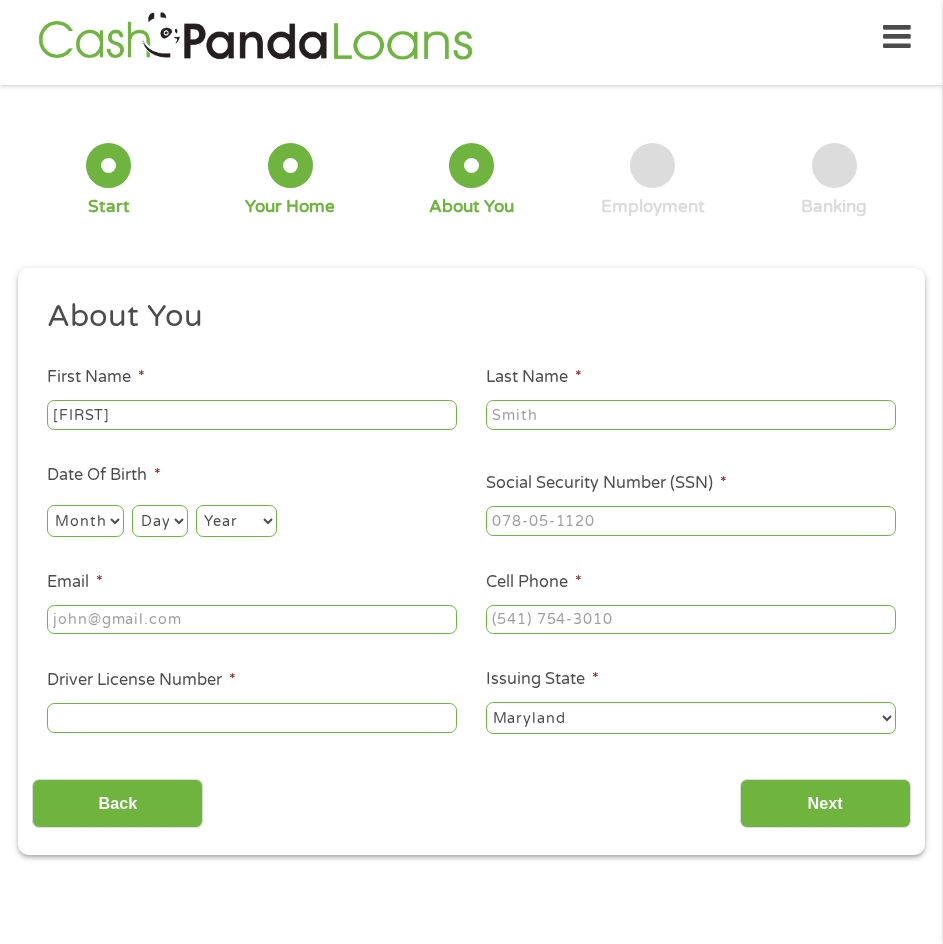 type on "[FIRST]" 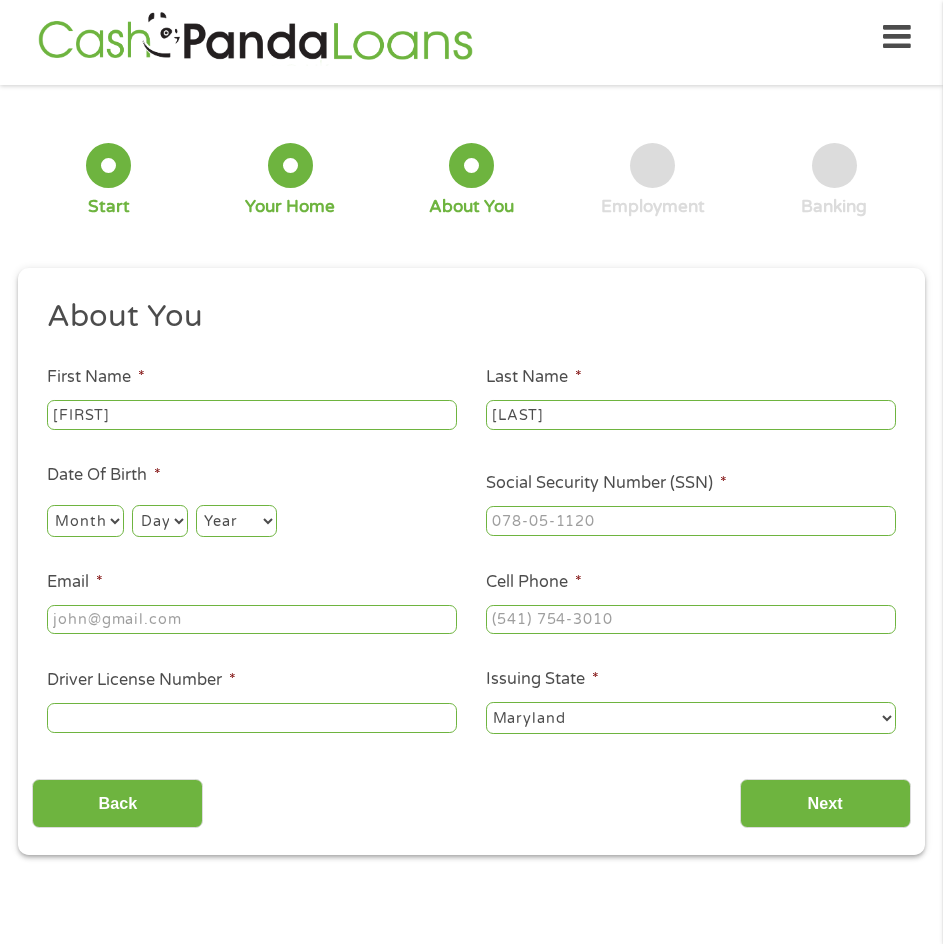 type on "[LAST]" 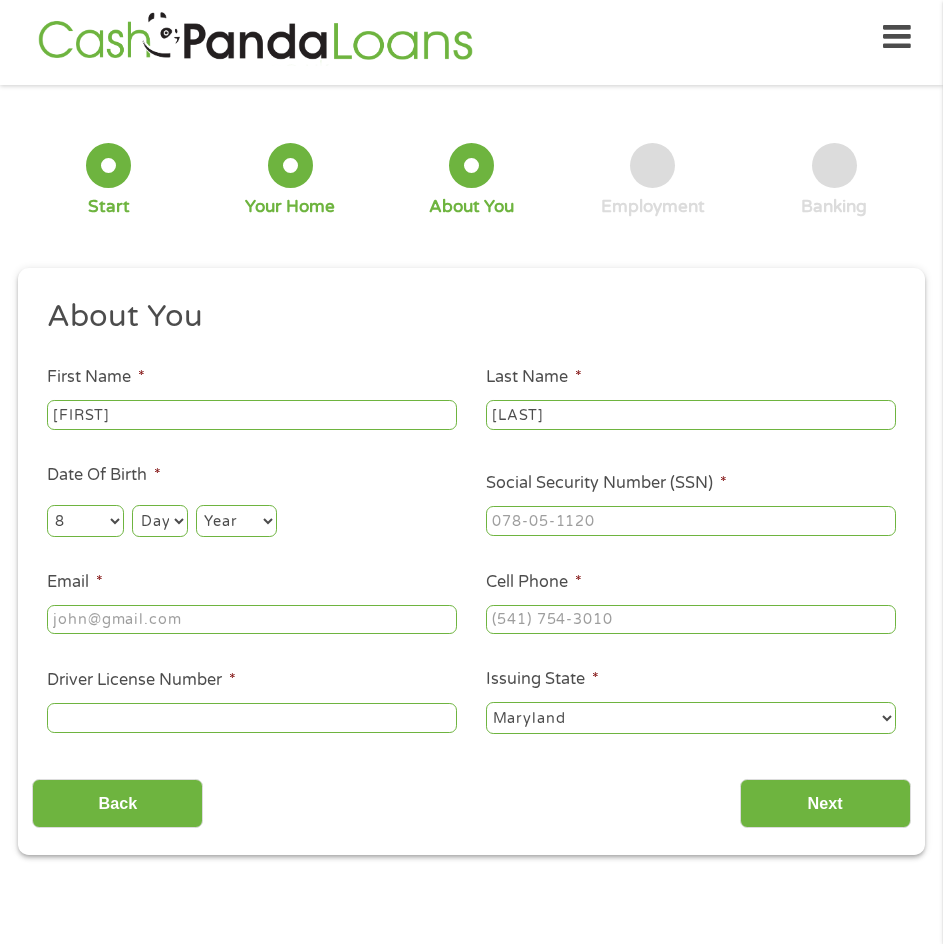 select on "9" 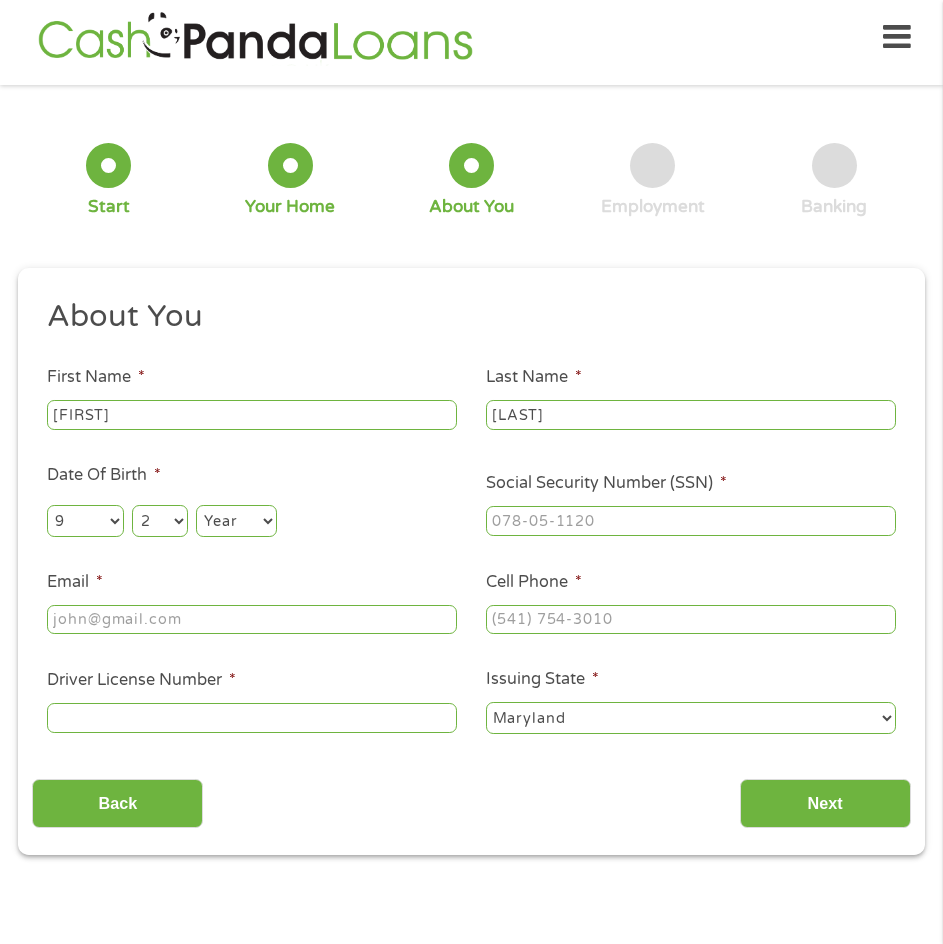 select on "26" 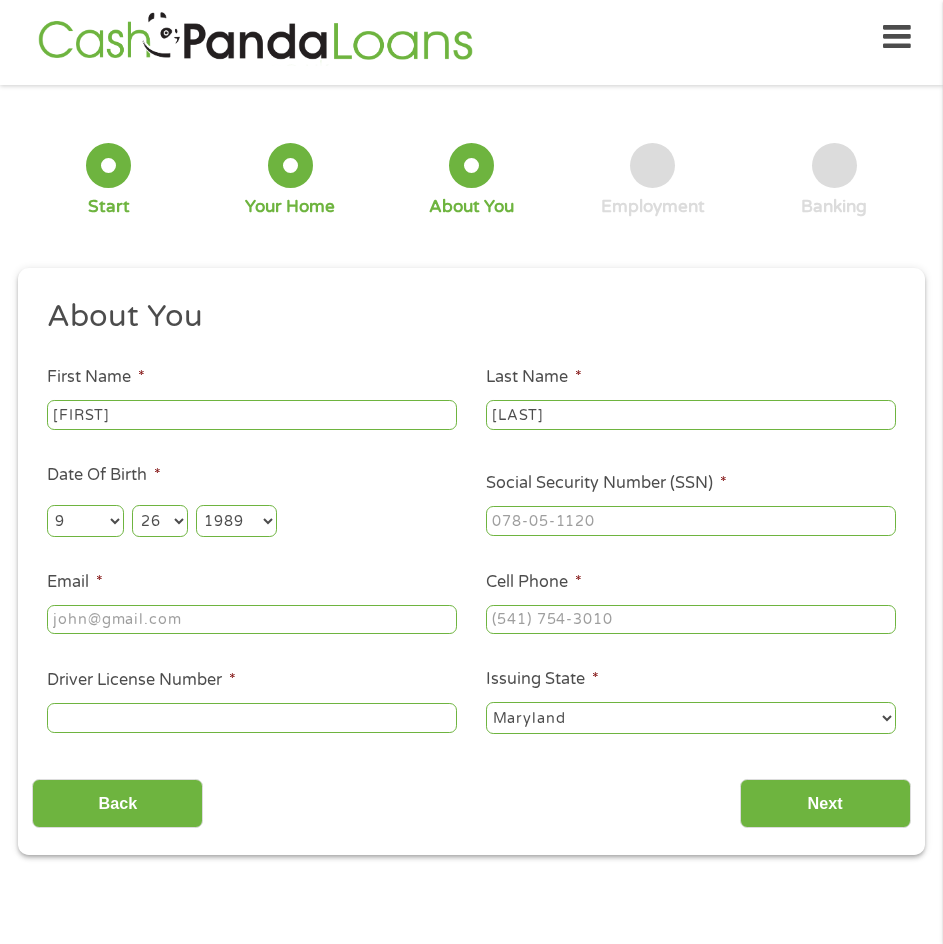 select on "1982" 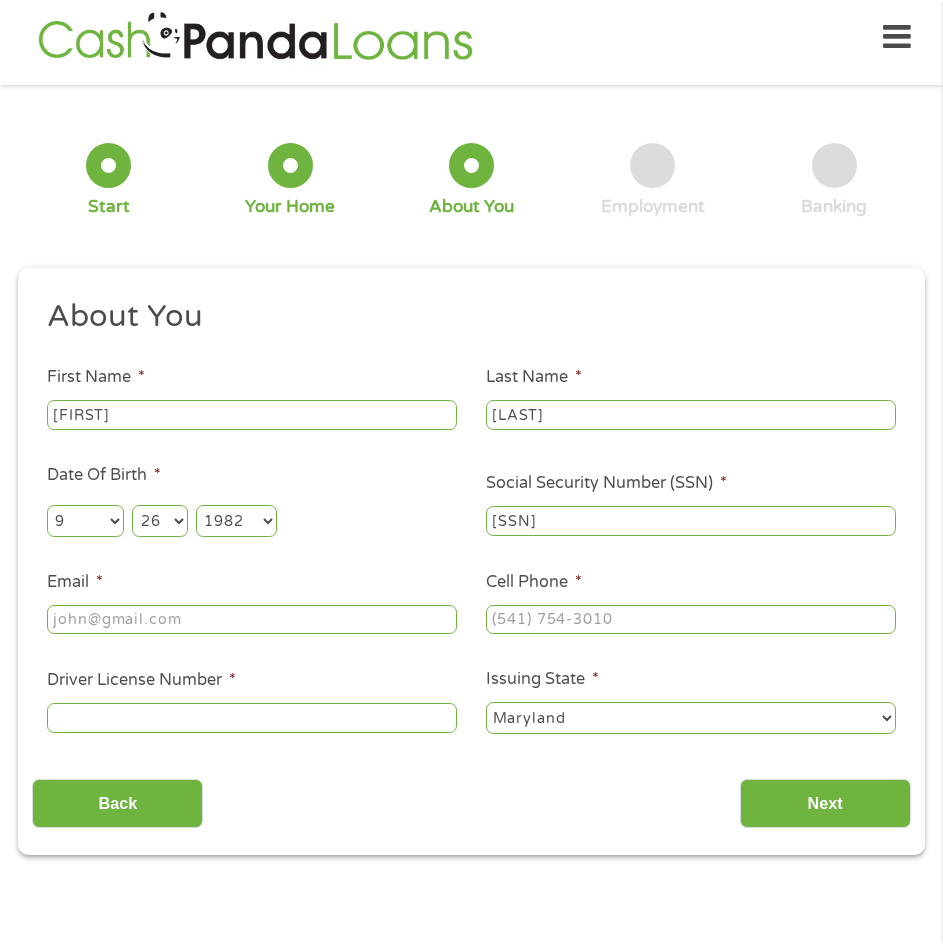 type on "[SSN]" 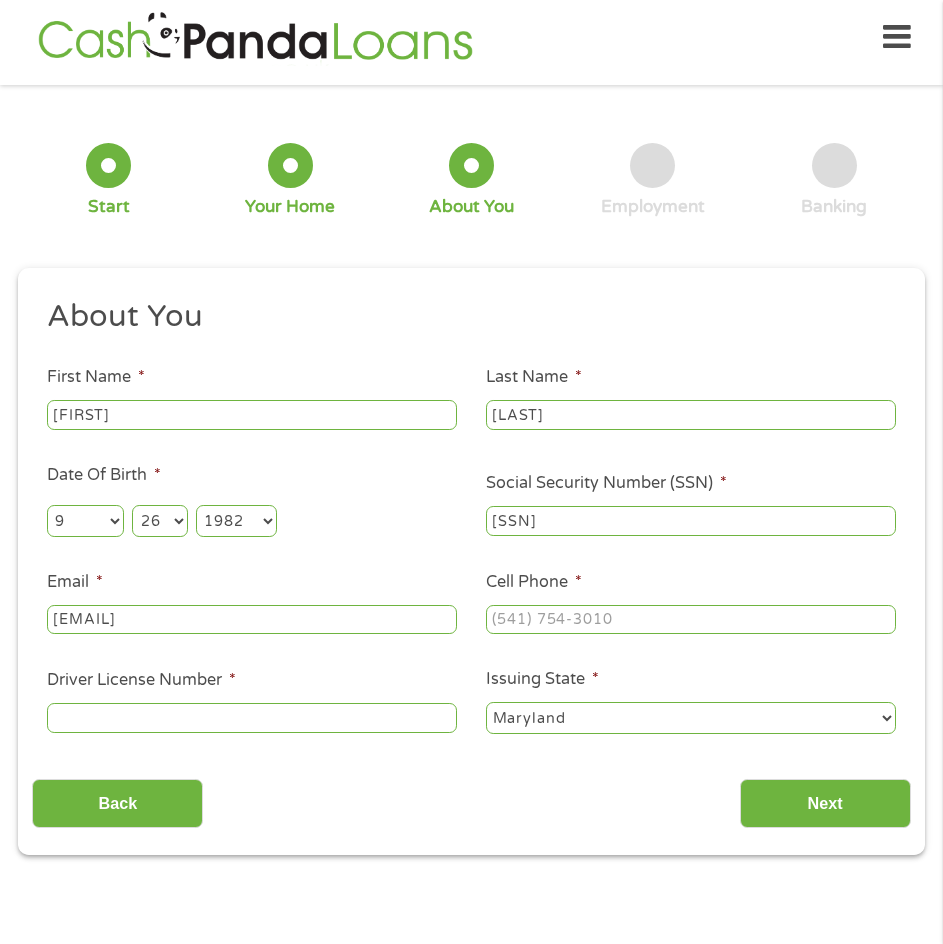 type on "[EMAIL]" 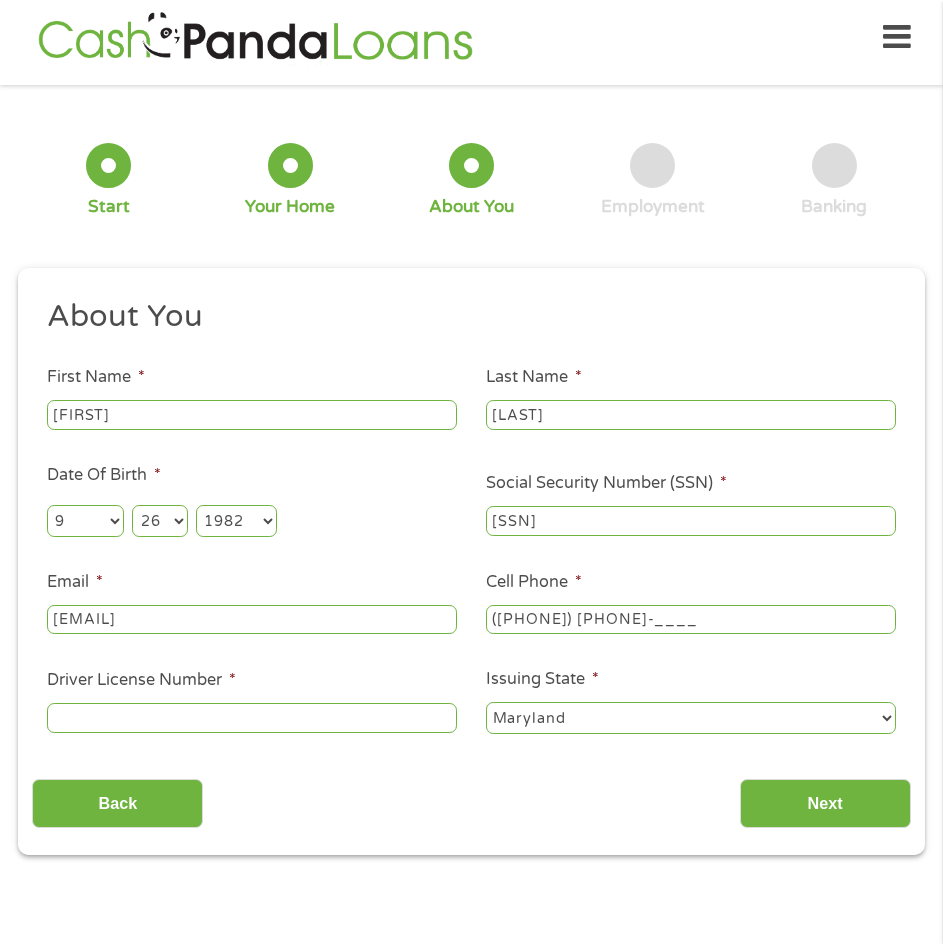 type on "([PHONE]) [PHONE]-____" 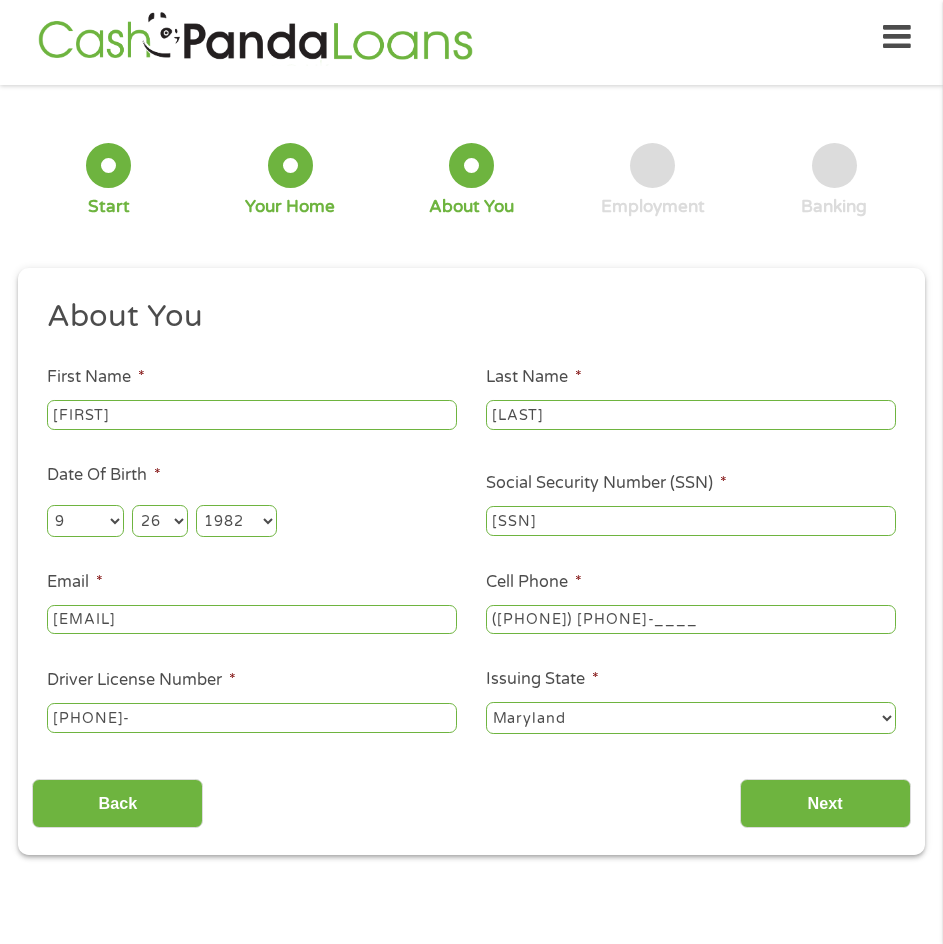 type on "[PHONE]-" 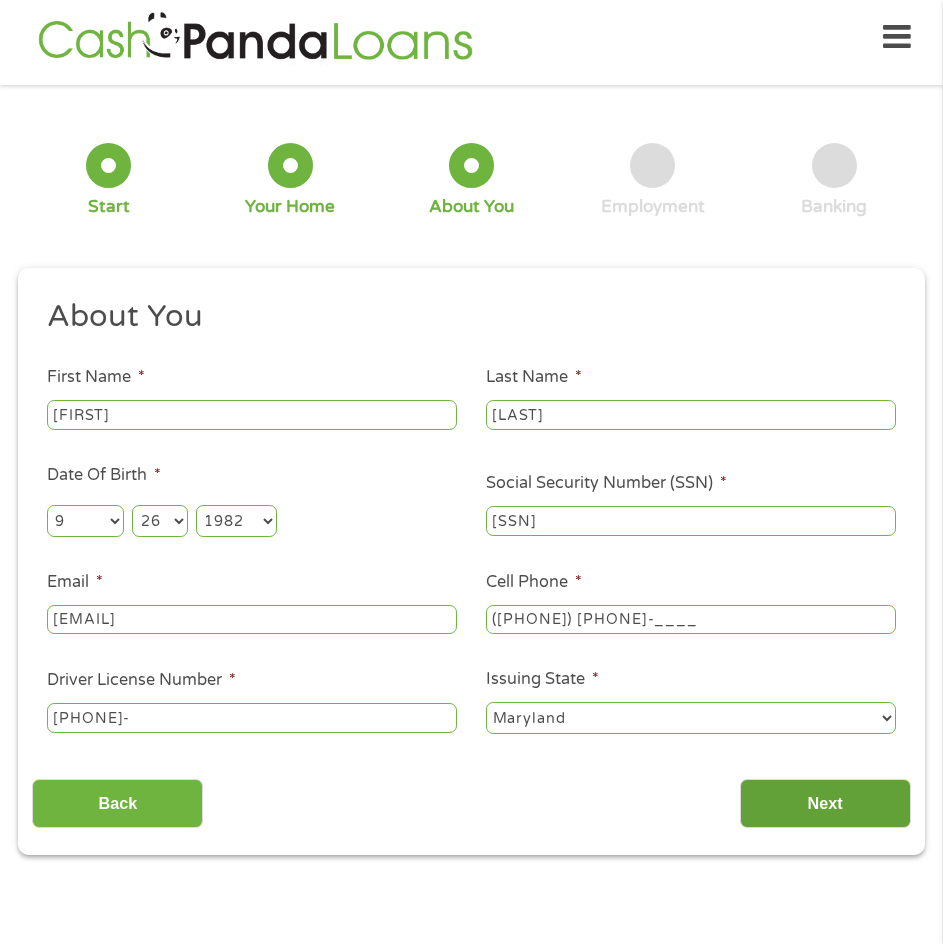 click on "Next" at bounding box center (825, 803) 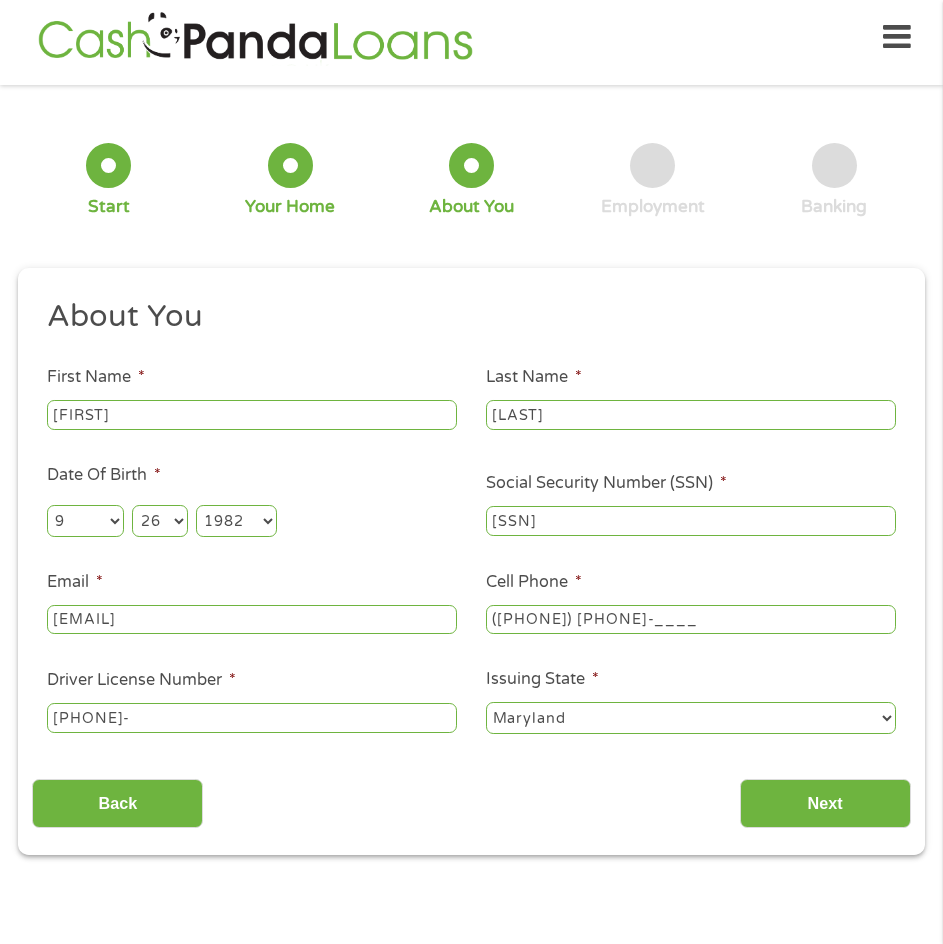 scroll, scrollTop: 8, scrollLeft: 8, axis: both 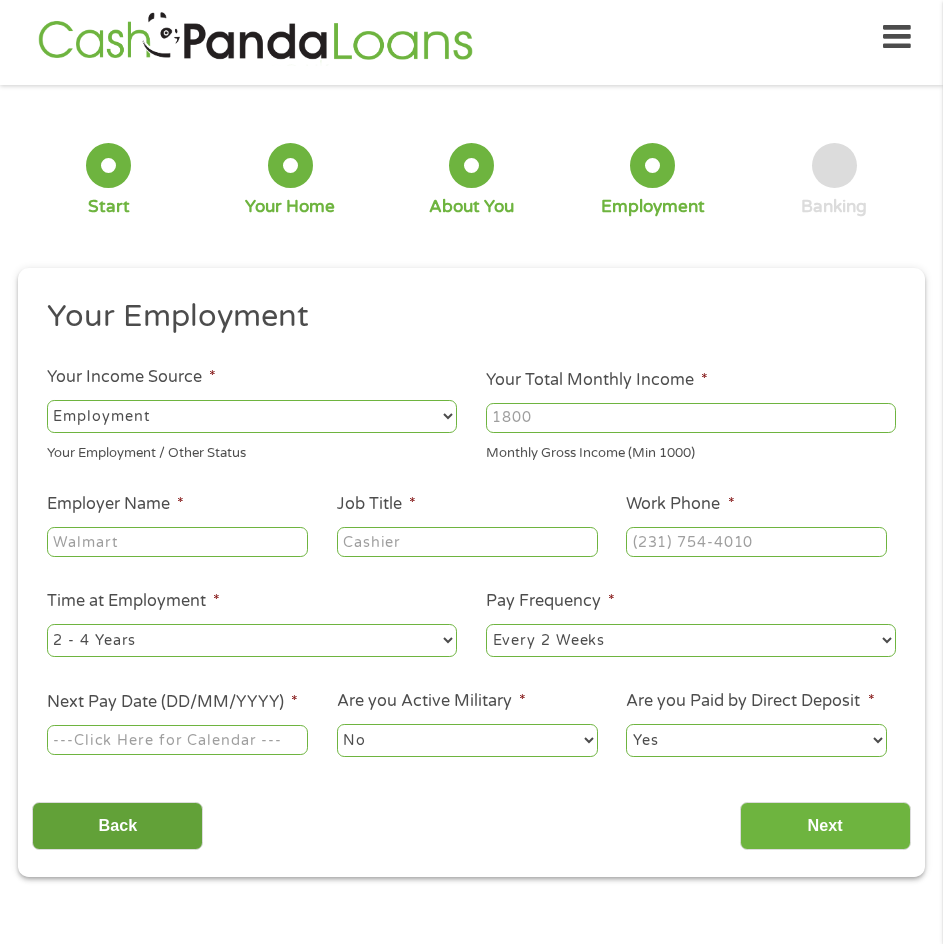 click on "Back" at bounding box center [117, 826] 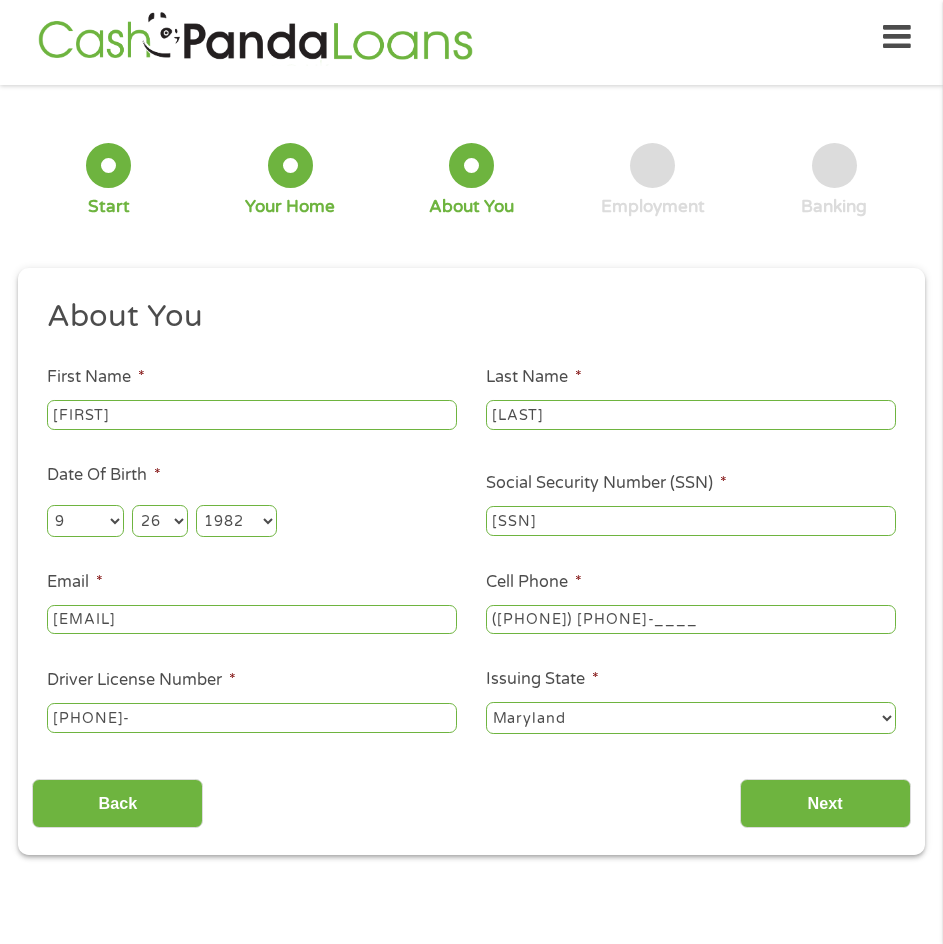 scroll, scrollTop: 8, scrollLeft: 8, axis: both 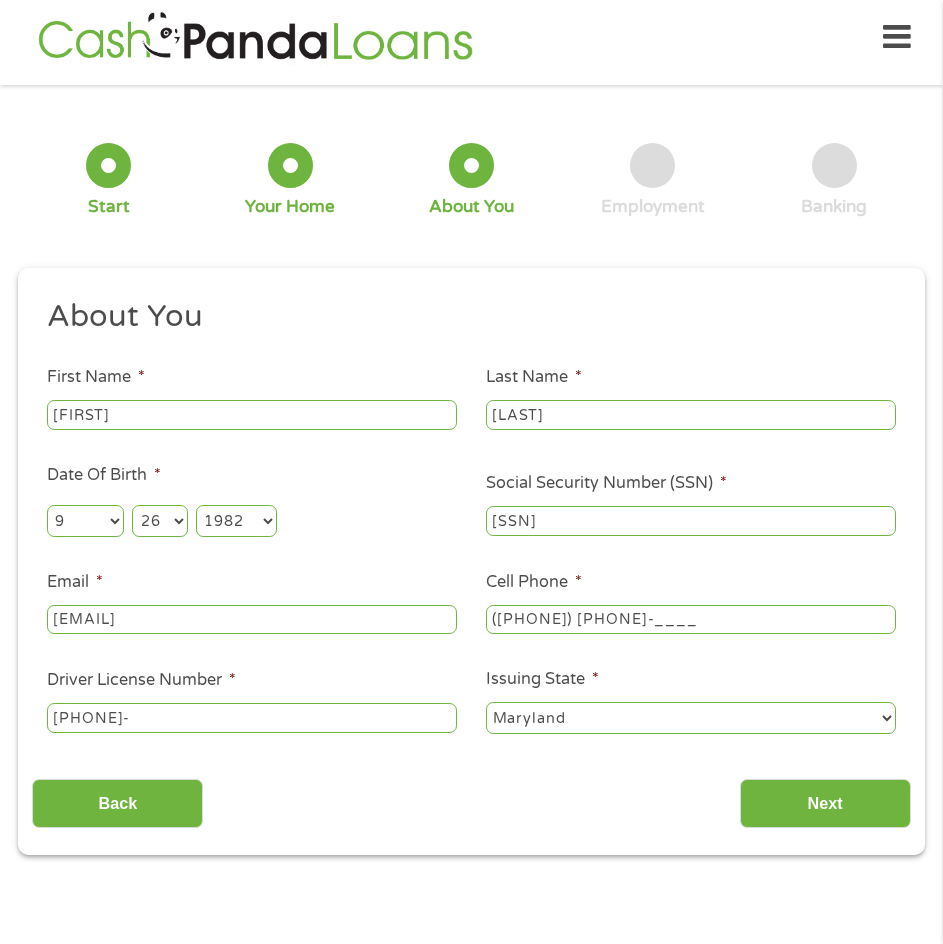click on "[PHONE]-" at bounding box center (252, 718) 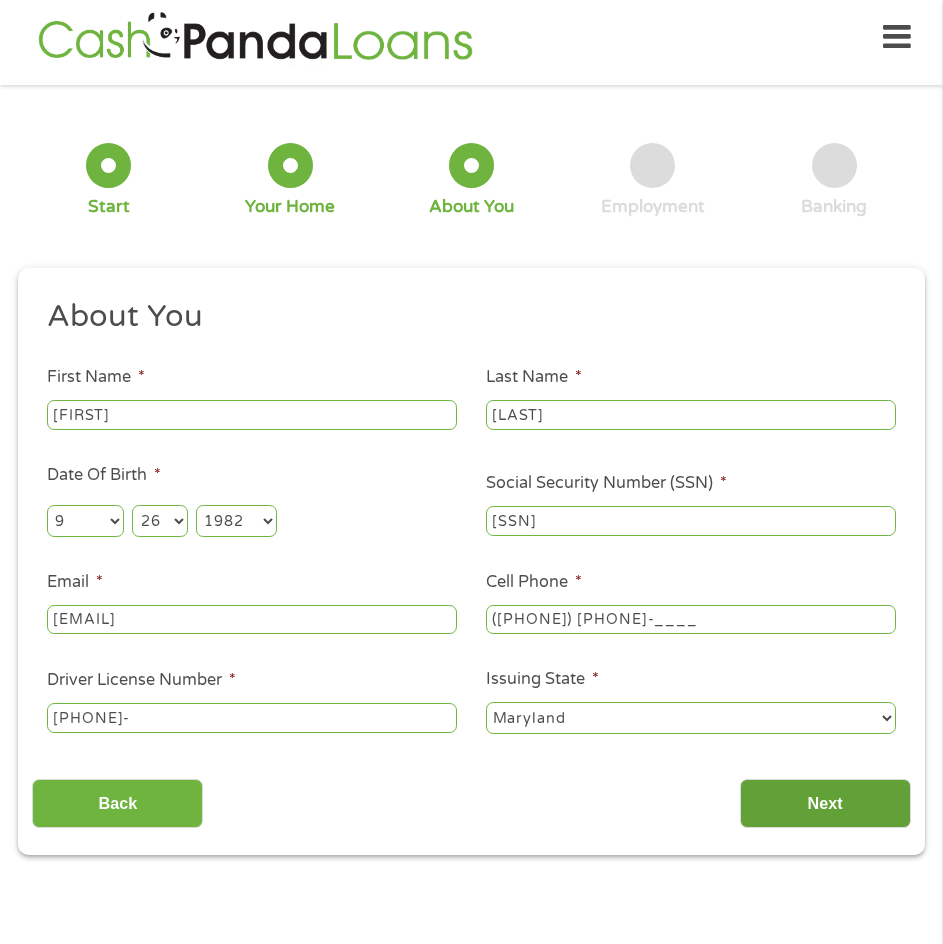 type on "[PHONE]-" 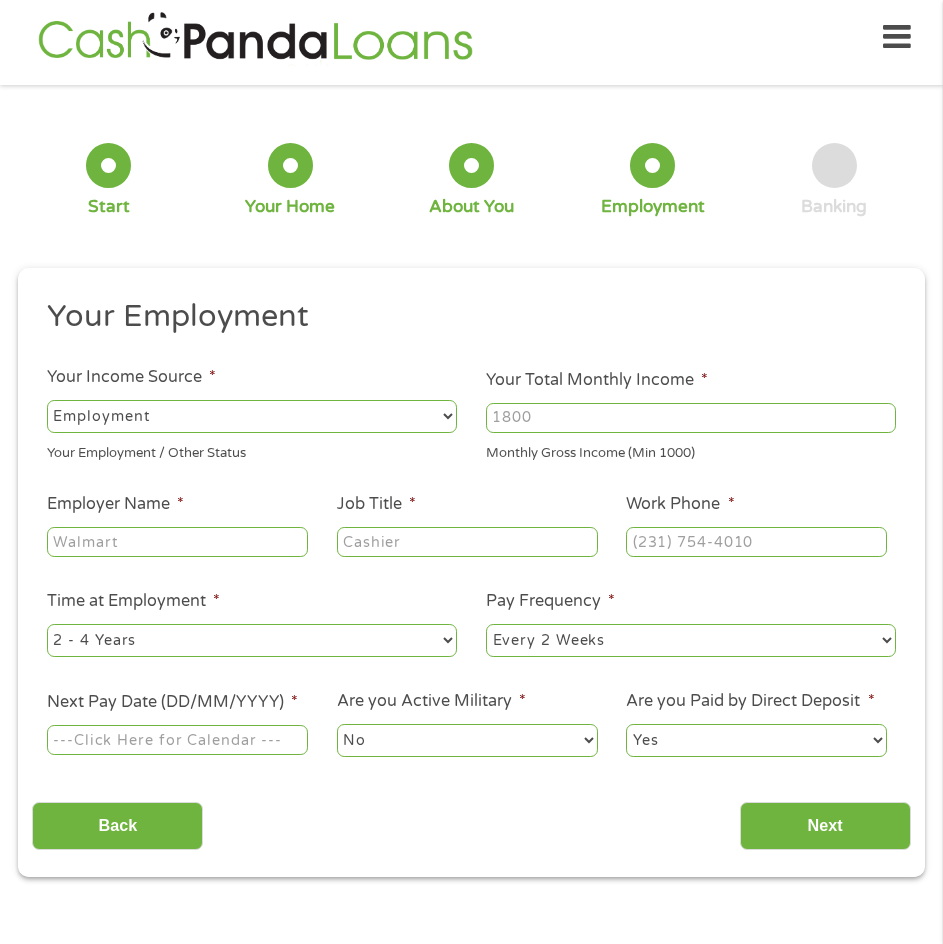 scroll, scrollTop: 8, scrollLeft: 8, axis: both 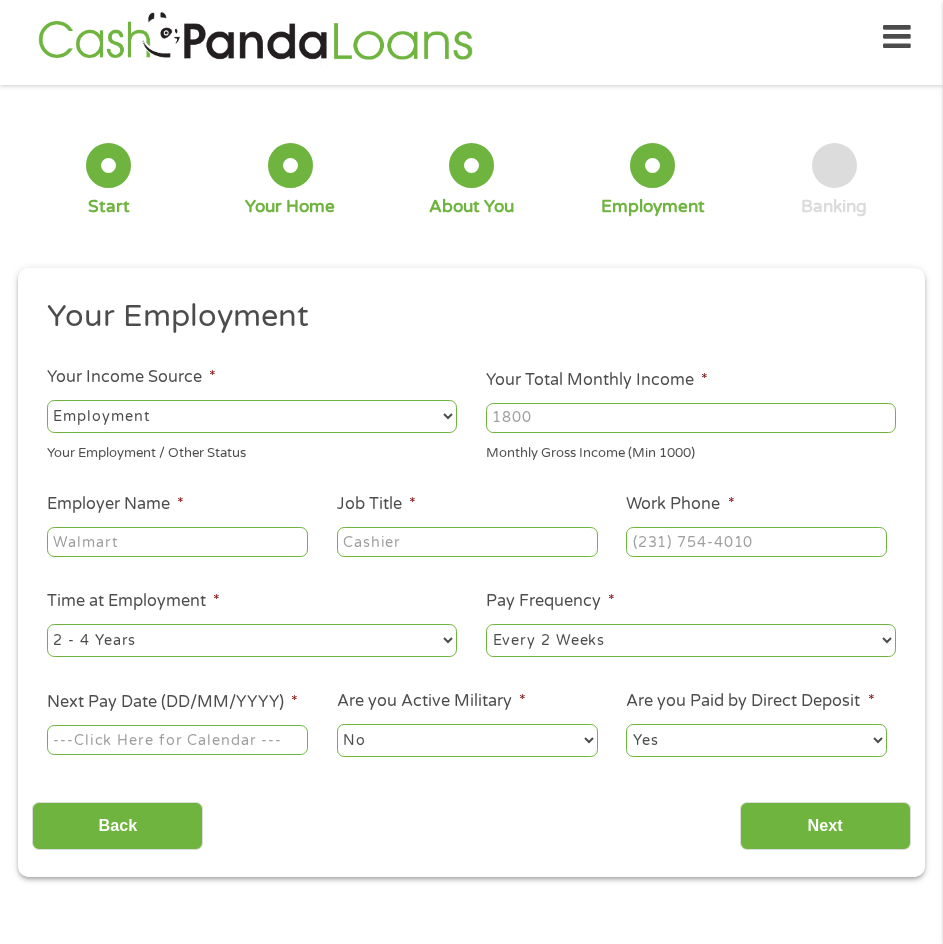 click on "--- Choose one --- Employment Self Employed Benefits" at bounding box center [252, 416] 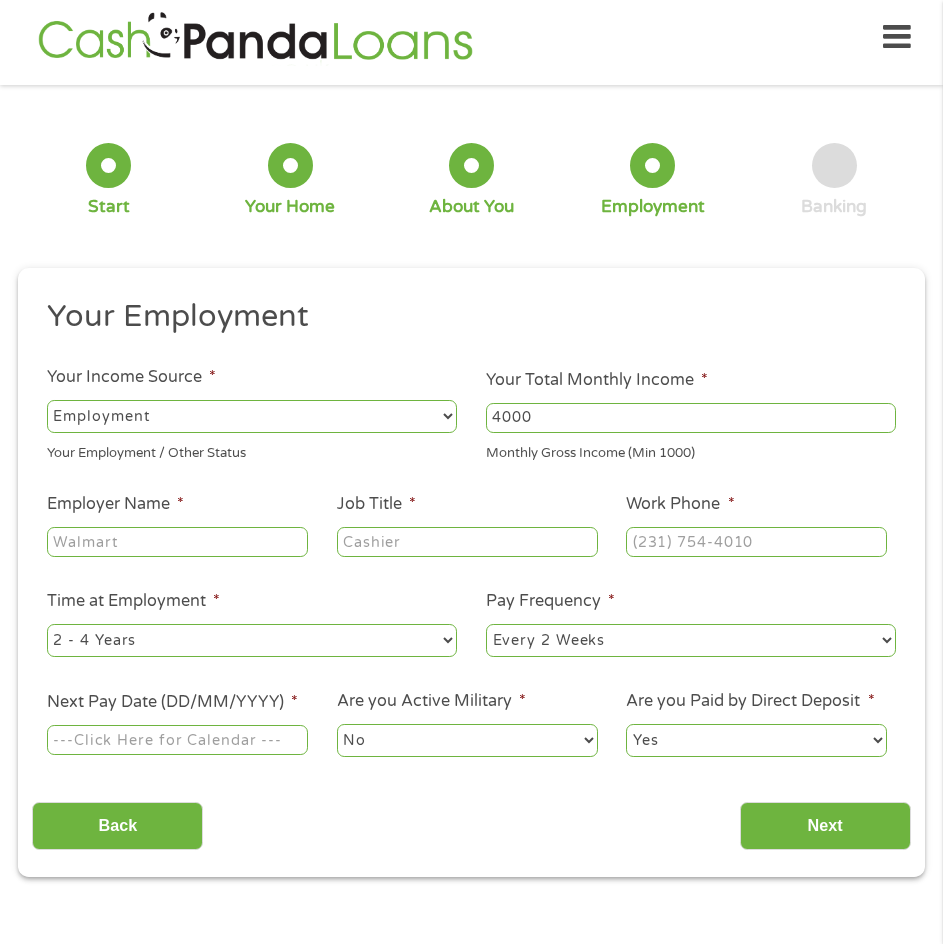 type on "4000" 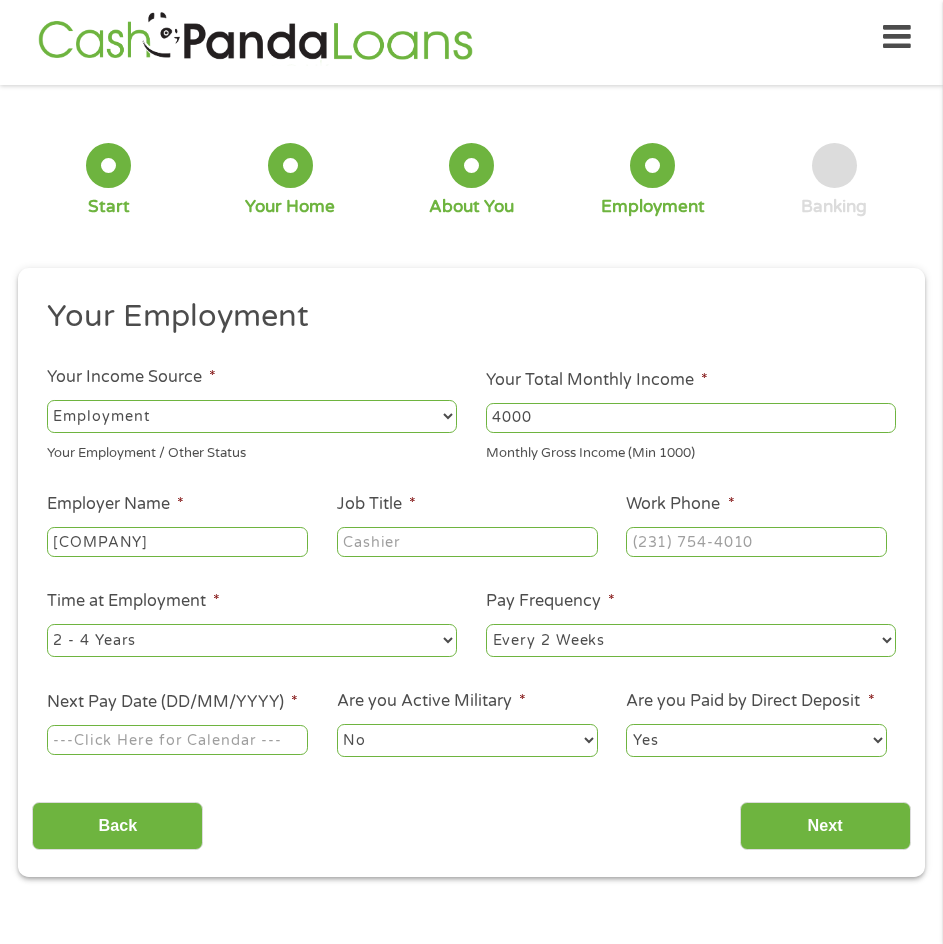 type on "[COMPANY]" 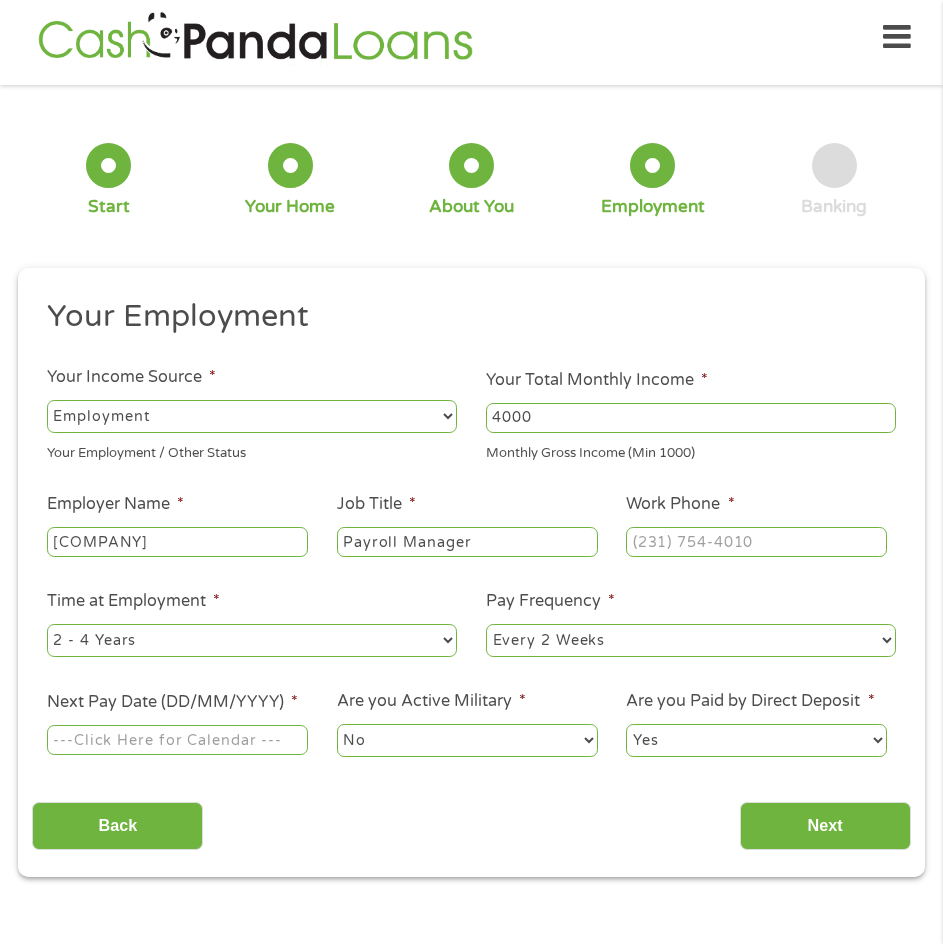 type on "Payroll Manager" 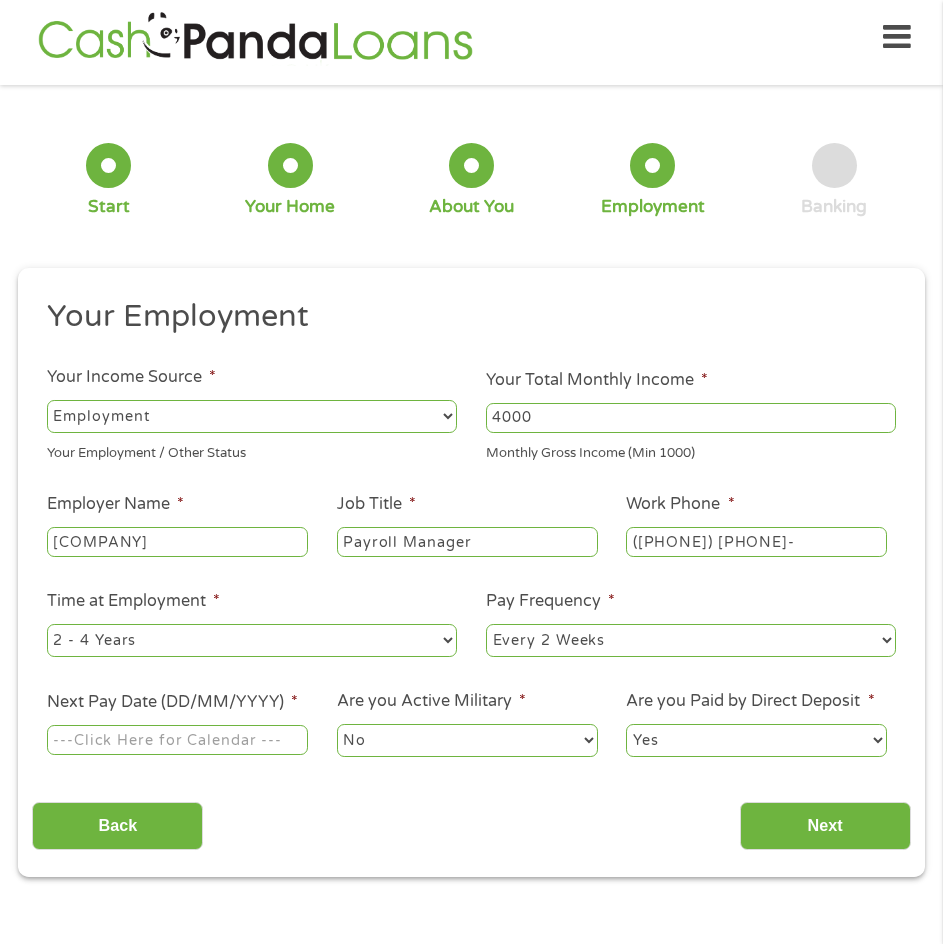 type on "([PHONE]) [PHONE]-____" 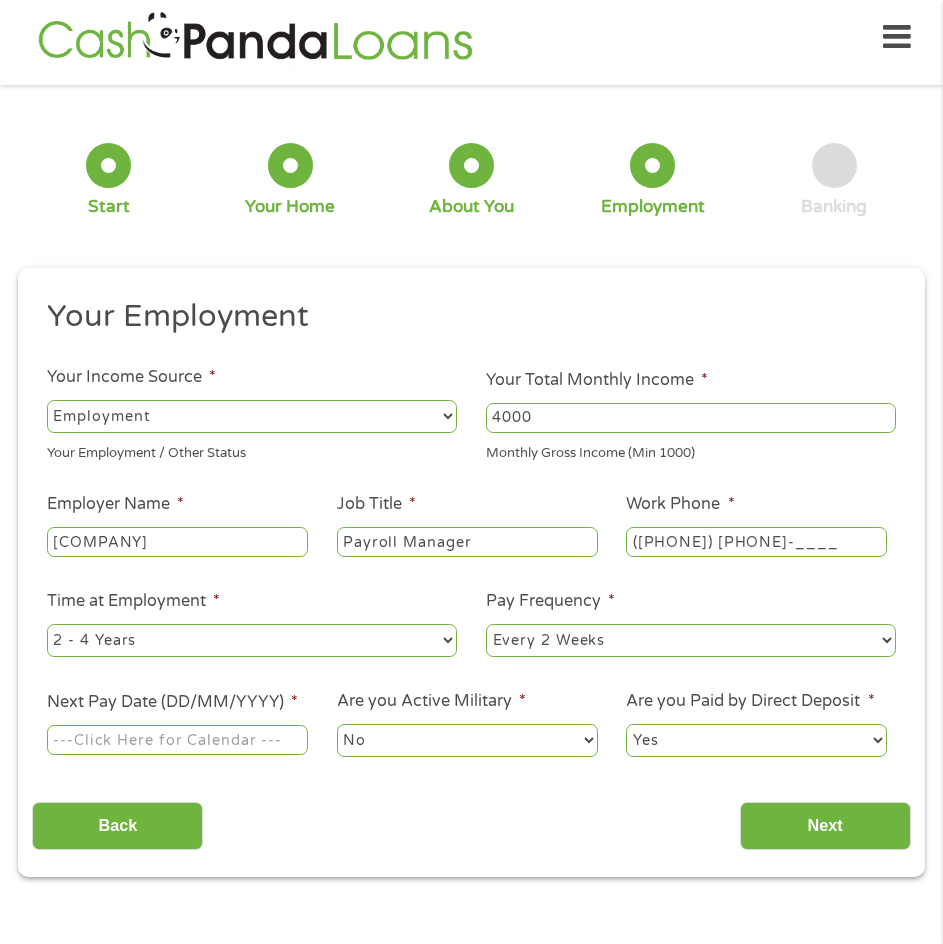 click on "--- Choose one --- 1 Year or less 1 - 2 Years 2 - 4 Years Over 4 Years" at bounding box center [252, 640] 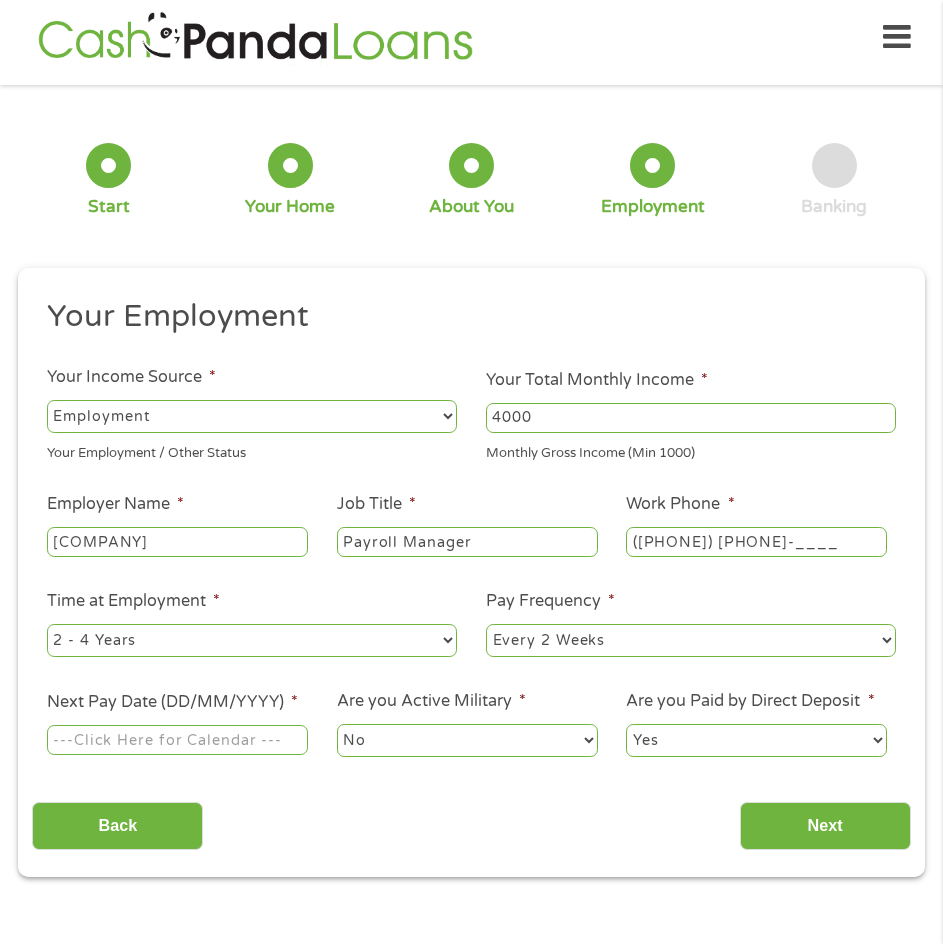select on "12months" 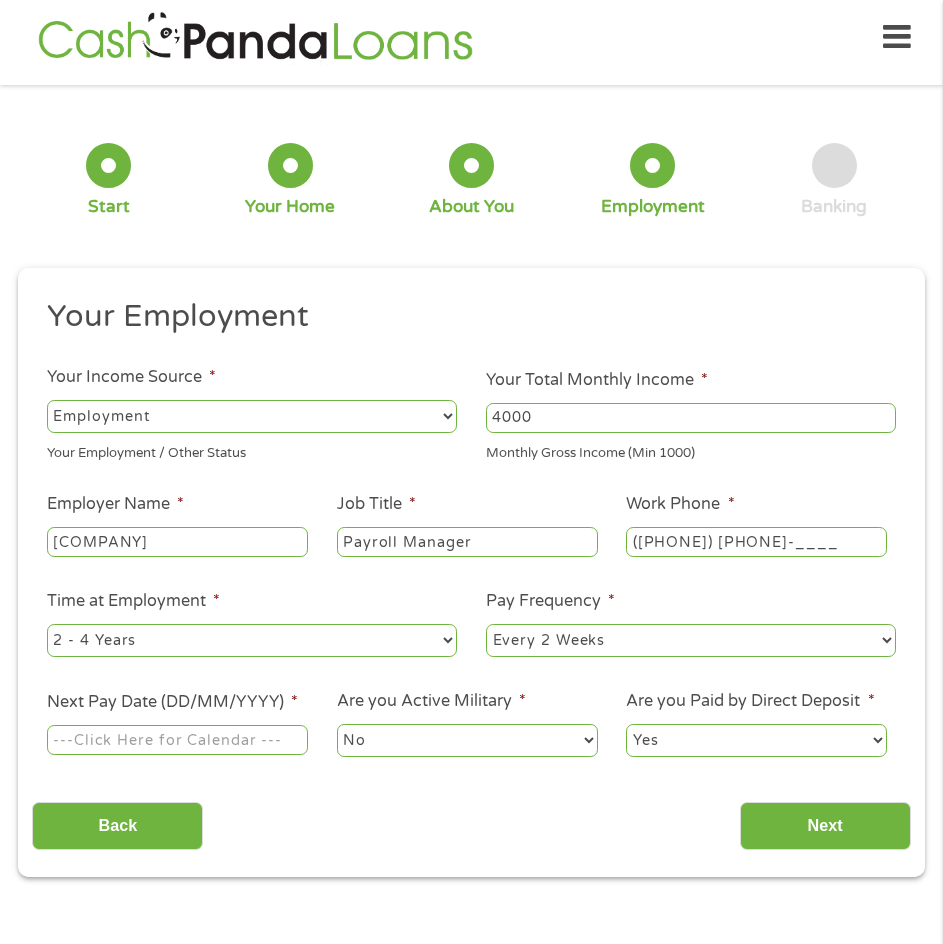 click on "--- Choose one --- 1 Year or less 1 - 2 Years 2 - 4 Years Over 4 Years" at bounding box center [252, 640] 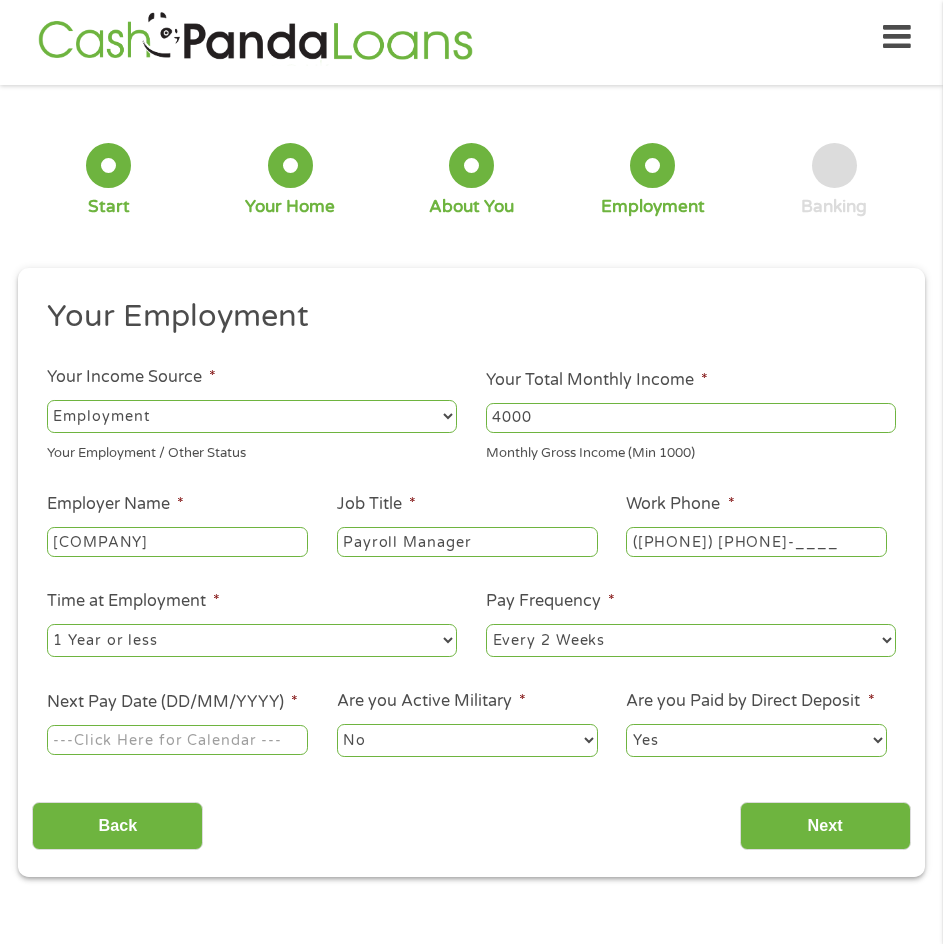click on "--- Choose one --- Every 2 Weeks Every Week Monthly Semi-Monthly" at bounding box center (691, 640) 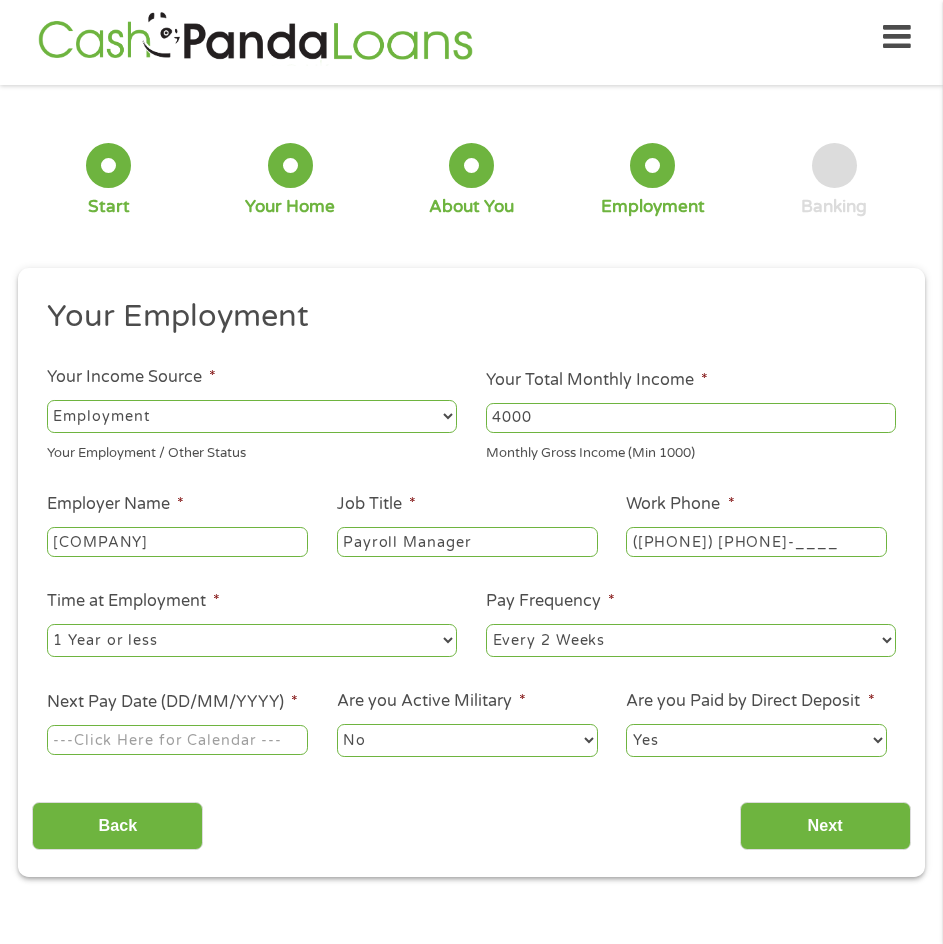 select on "weekly" 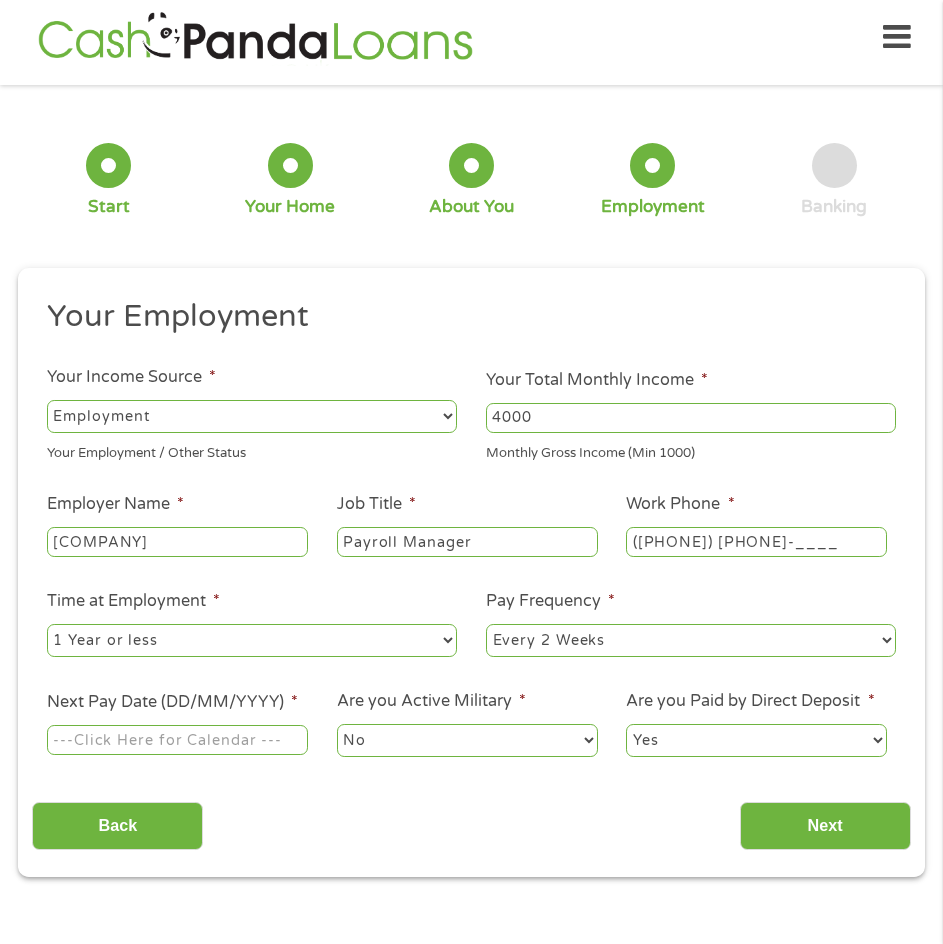 click on "--- Choose one --- Every 2 Weeks Every Week Monthly Semi-Monthly" at bounding box center (691, 640) 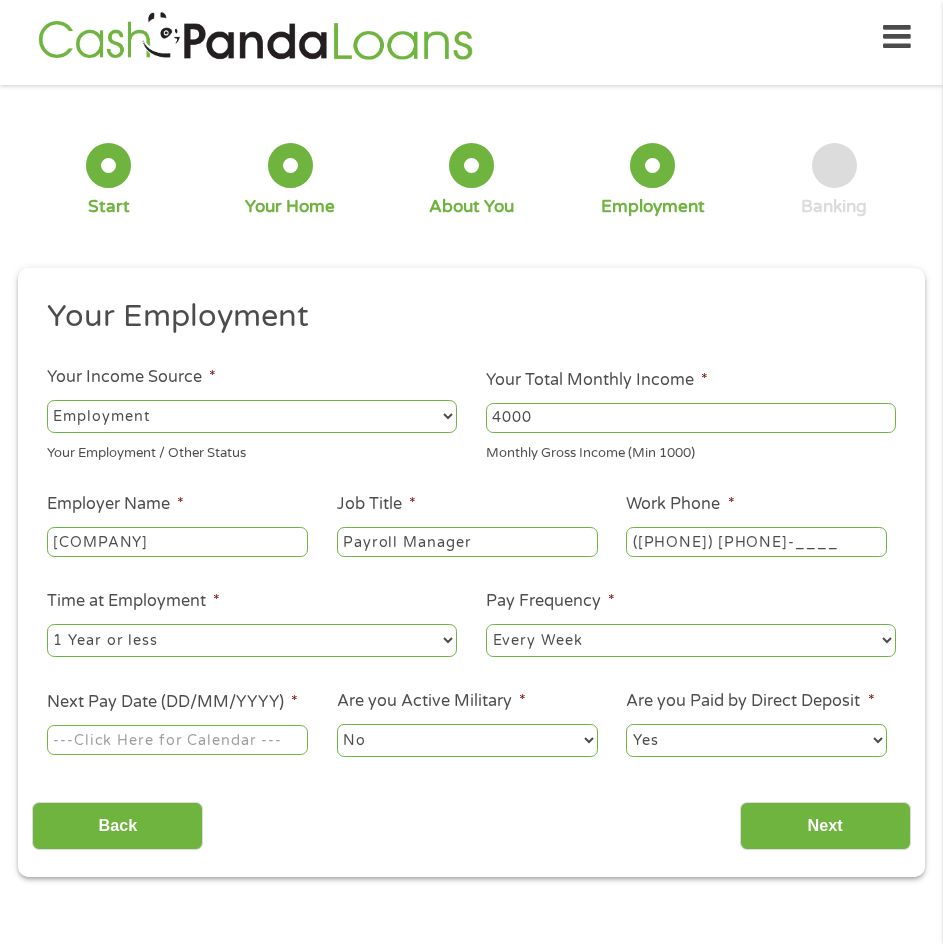 click on "Next Pay Date (DD/MM/YYYY) *" at bounding box center (177, 740) 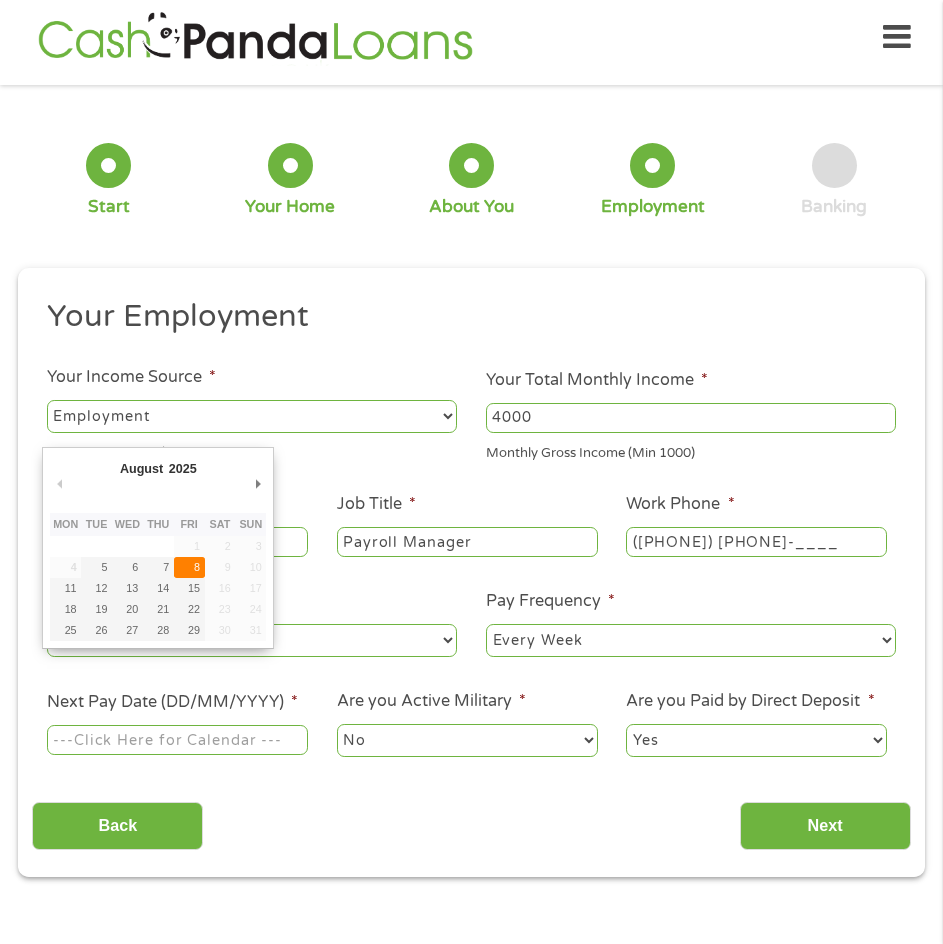 type on "08/08/2025" 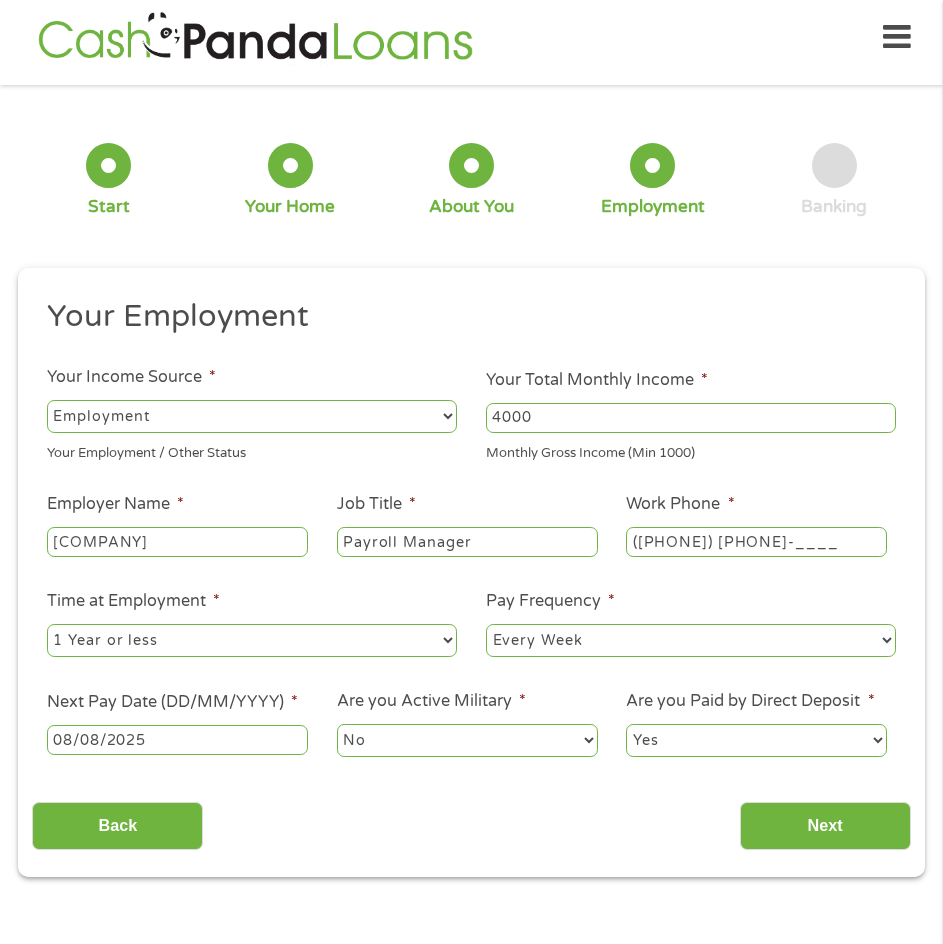 click on "No Yes" at bounding box center [467, 740] 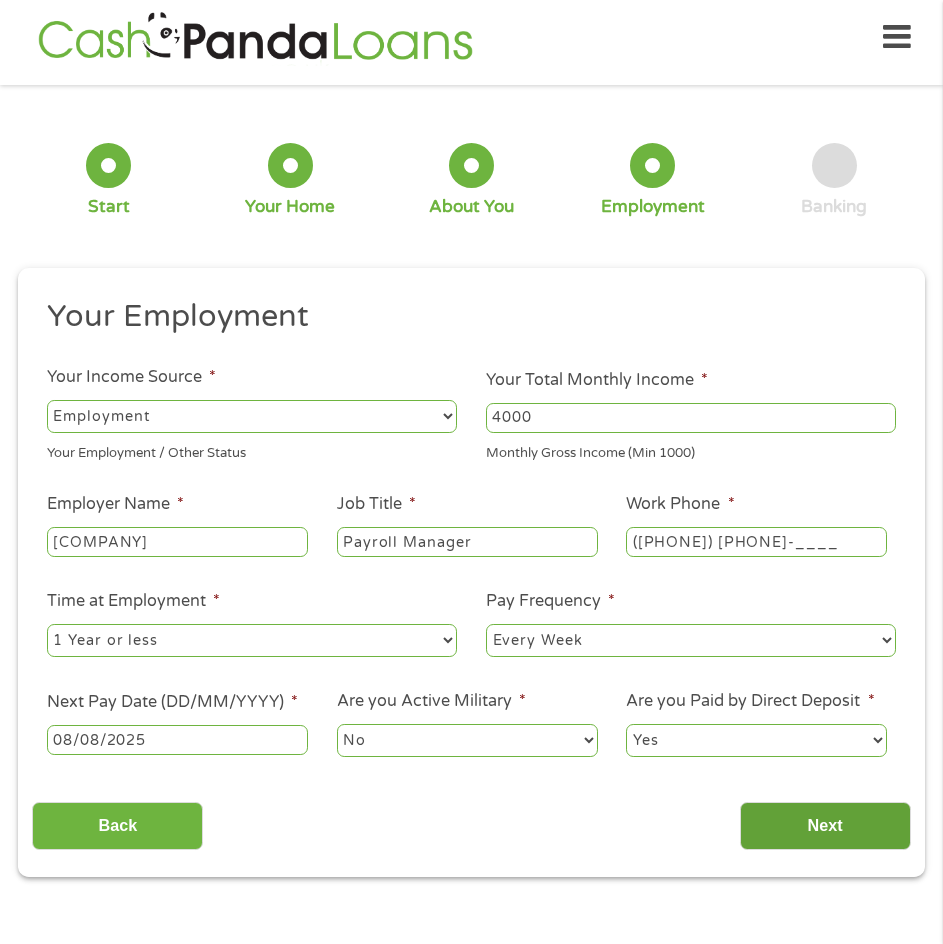 click on "Next" at bounding box center [825, 826] 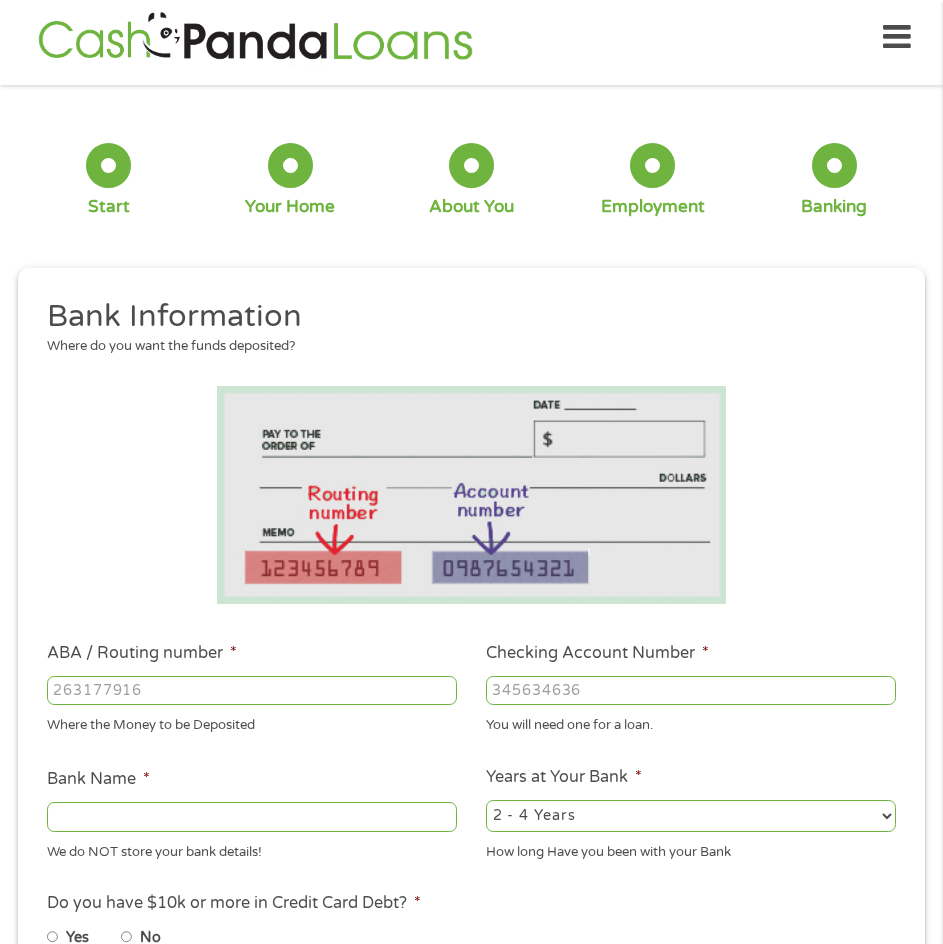 scroll, scrollTop: 8, scrollLeft: 8, axis: both 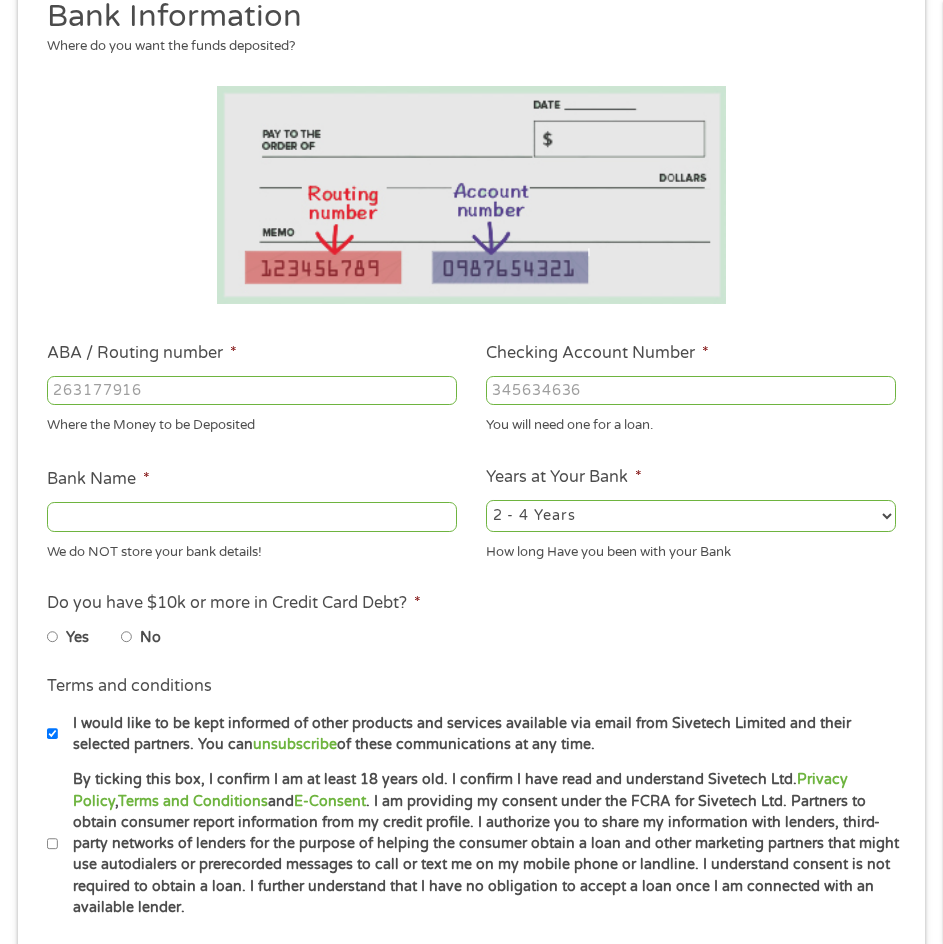 click on "ABA / Routing number *" at bounding box center [252, 391] 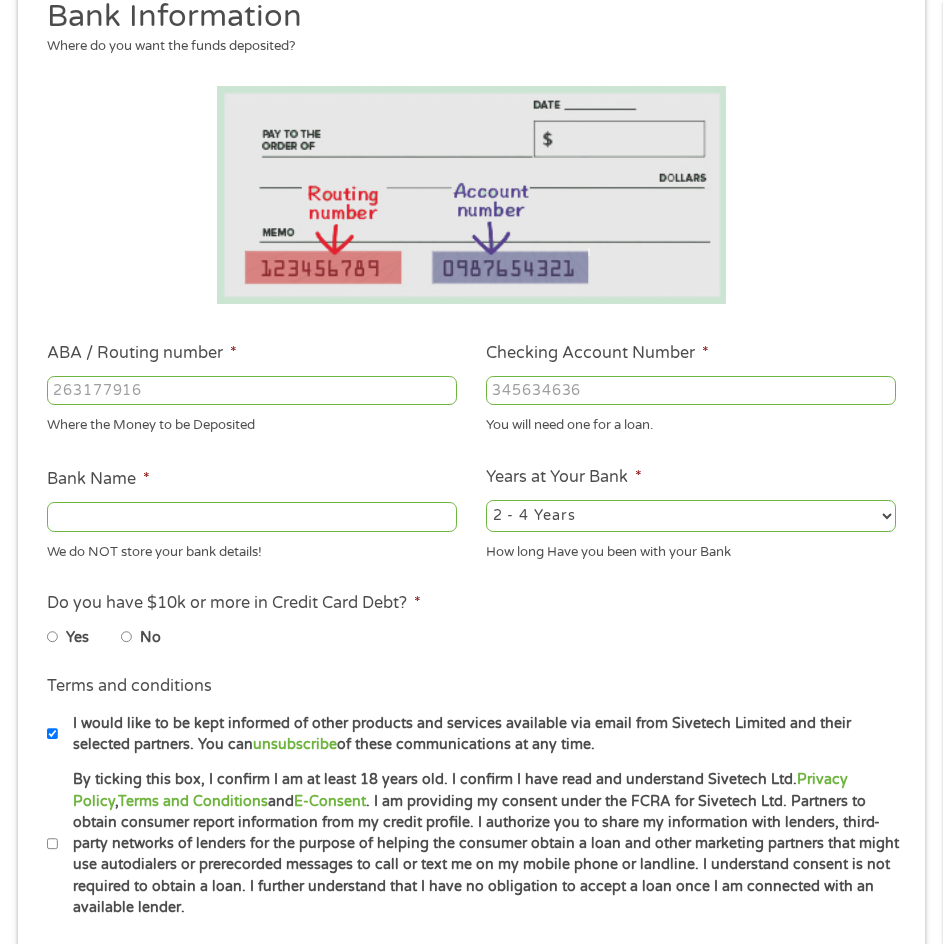 type on "[POSTAL_CODE]" 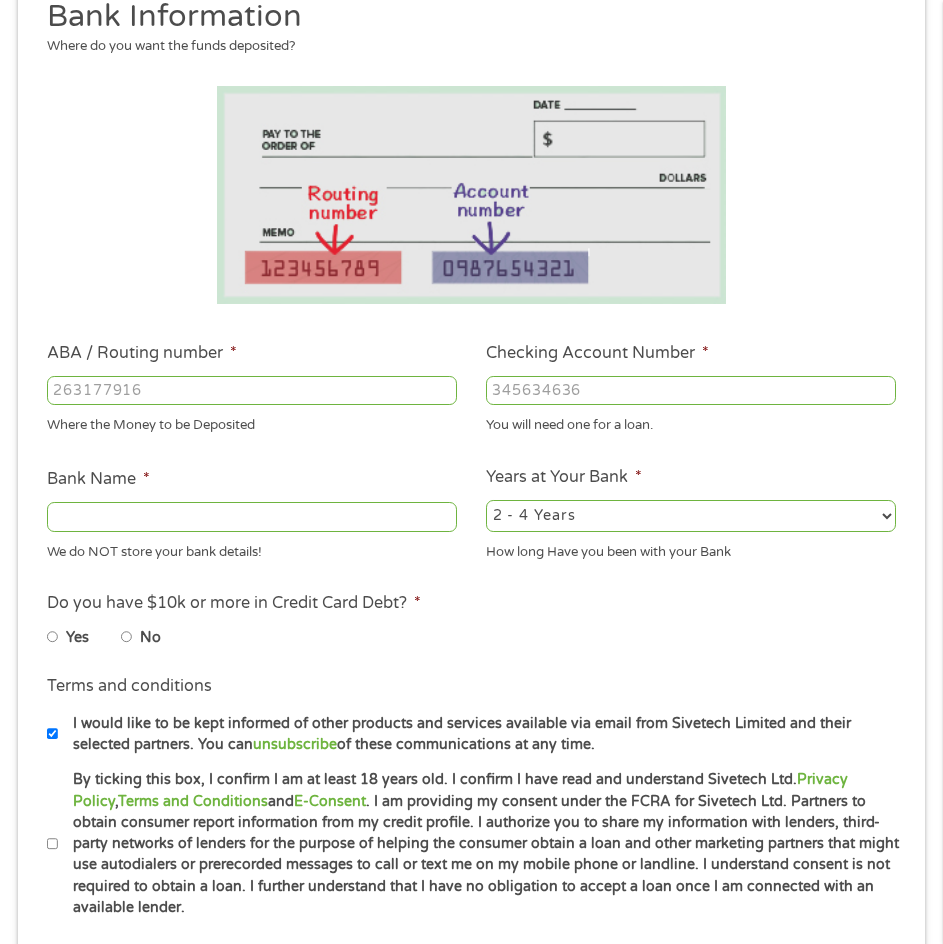 type on "PNC BANK NA" 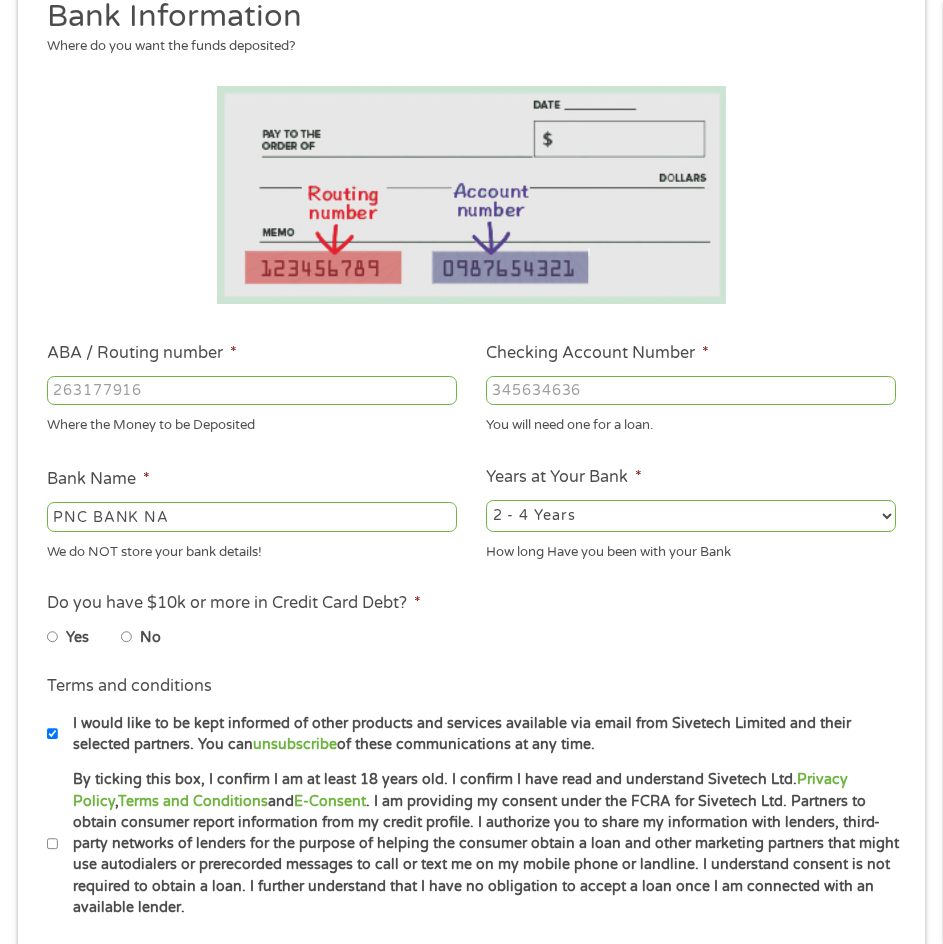 type on "[POSTAL_CODE]" 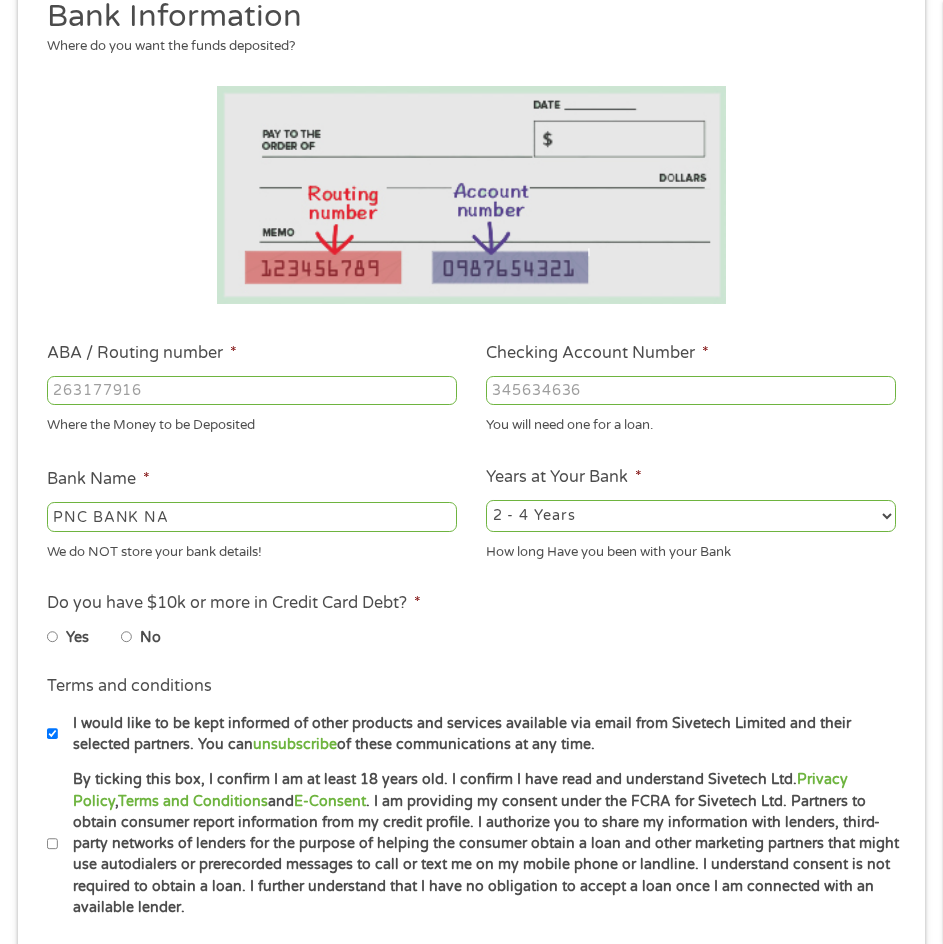 select on "60months" 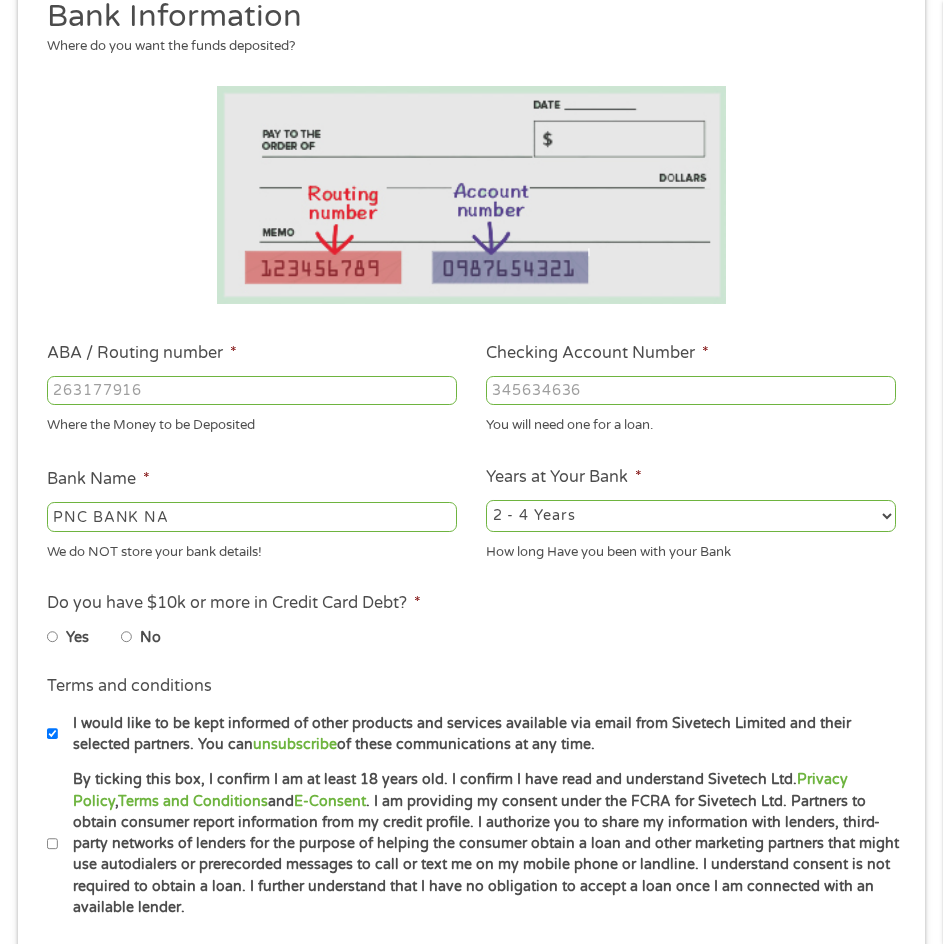 click on "2 - 4 Years 6 - 12 Months 1 - 2 Years Over 4 Years" at bounding box center [691, 516] 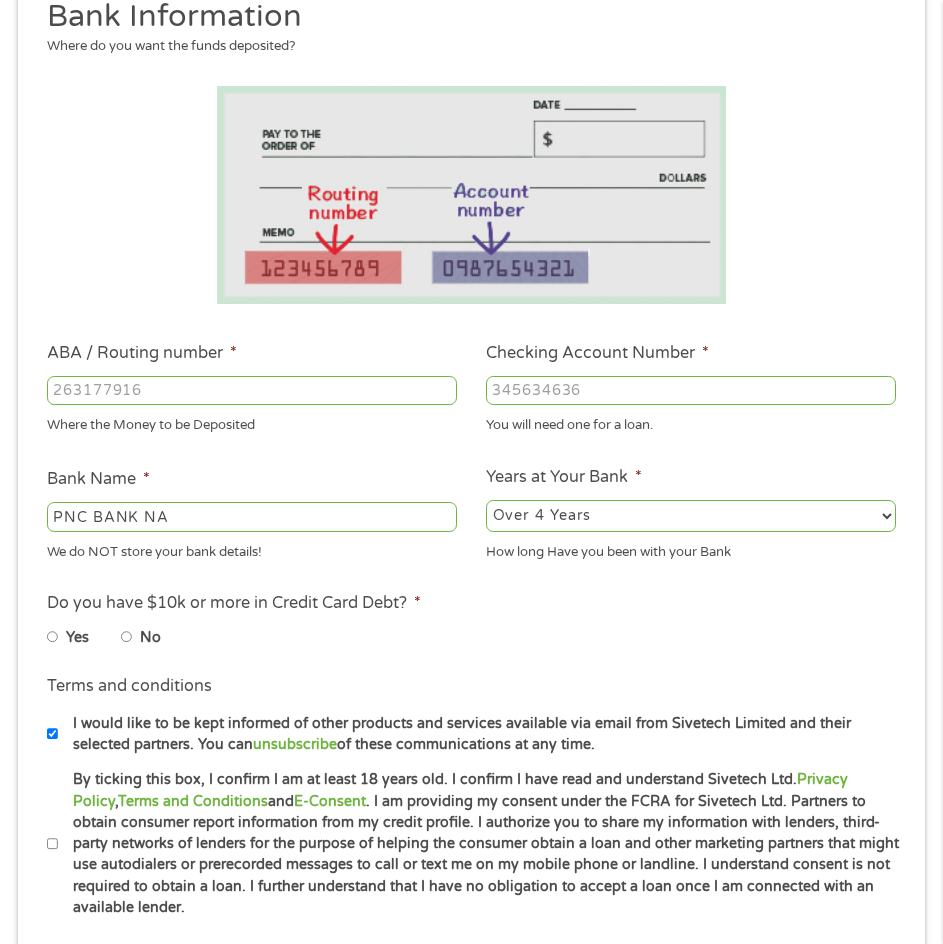 click on "No" at bounding box center [127, 637] 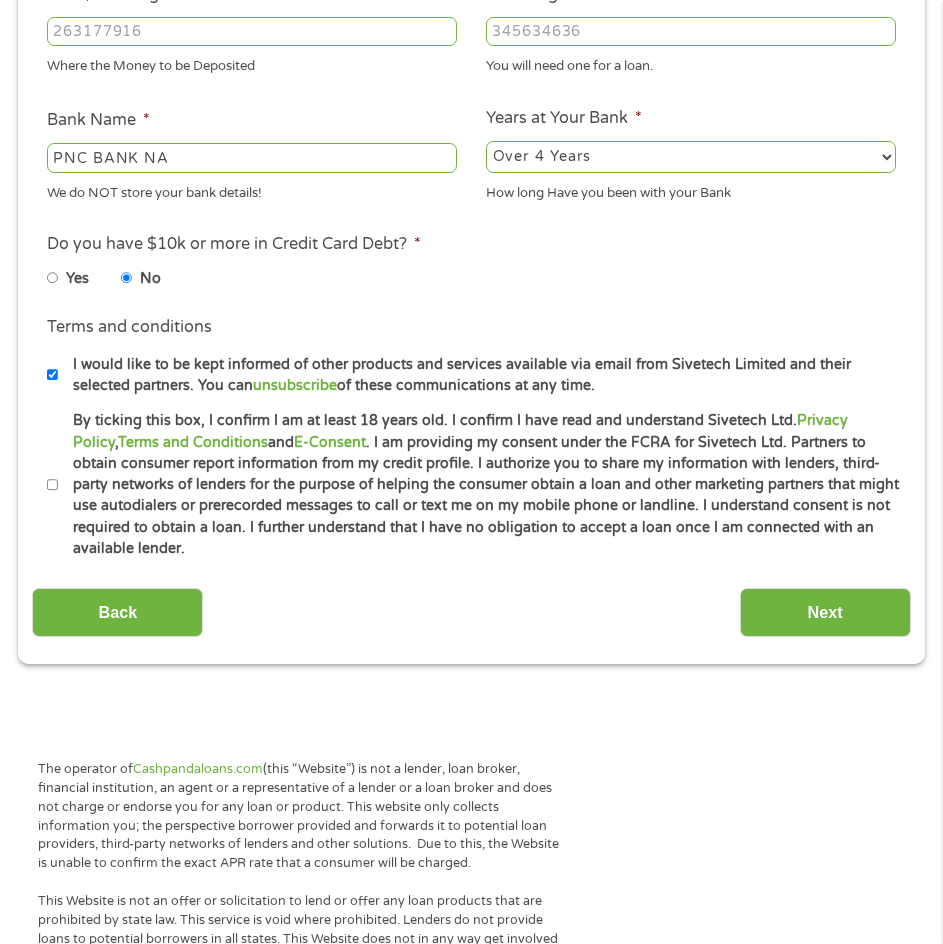scroll, scrollTop: 710, scrollLeft: 0, axis: vertical 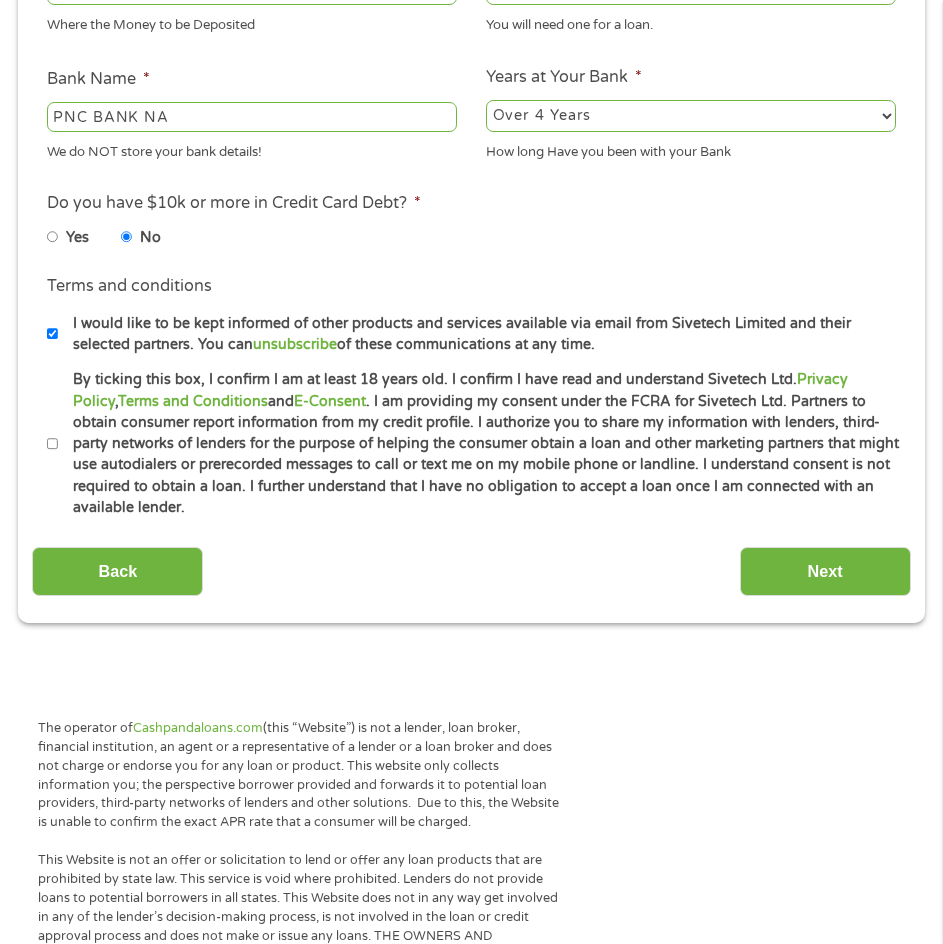 click on "By ticking this box, I confirm I am at least 18 years old. I confirm I have read and understand Sivetech Ltd.  Privacy Policy ,  Terms and Conditions  and  E-Consent . I am providing my consent under the FCRA for Sivetech Ltd. Partners to obtain consumer report information from my credit profile. I authorize you to share my information with lenders, third-party networks of lenders for the purpose of helping the consumer obtain a loan and other marketing partners that might use autodialers or prerecorded messages to call or text me on my mobile phone or landline. I understand consent is not required to obtain a loan. I further understand that I have no obligation to accept a loan once I am connected with an available lender." at bounding box center [53, 444] 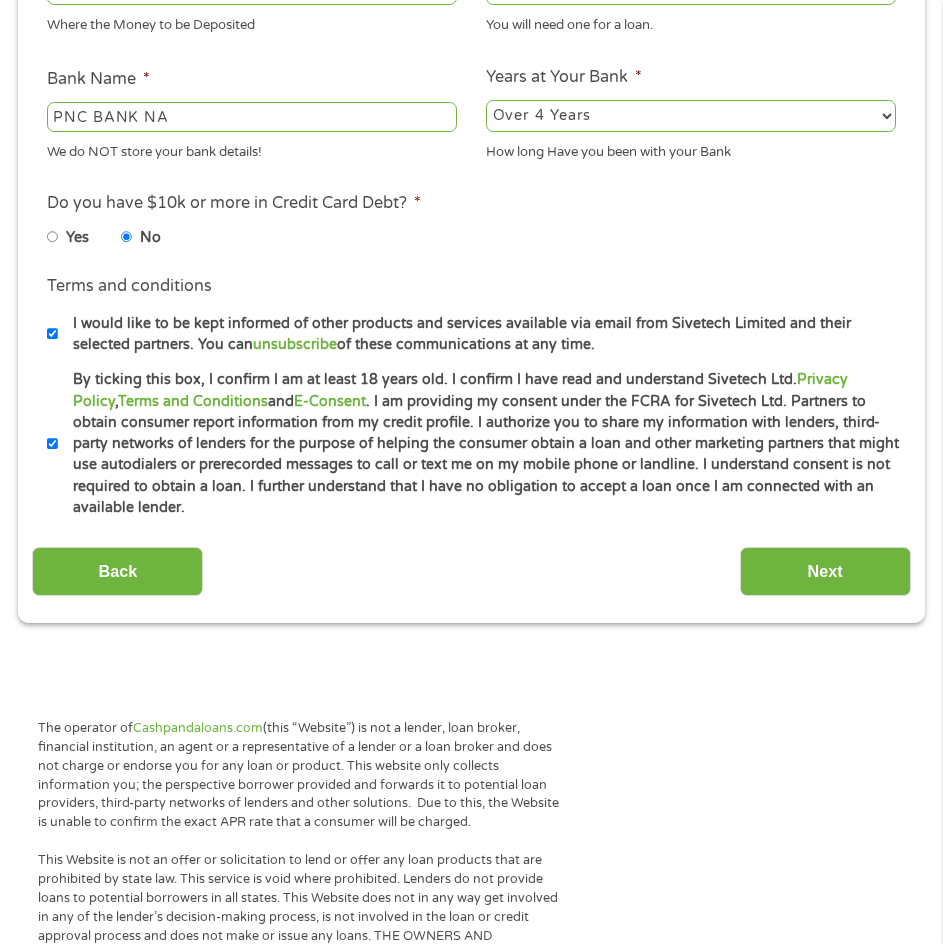 click on "Terms and conditions
I would like to be kept informed of other products and services available via email from [COMPANY] and their selected partners. You can   unsubscribe   of these communications at any time." at bounding box center [471, 314] 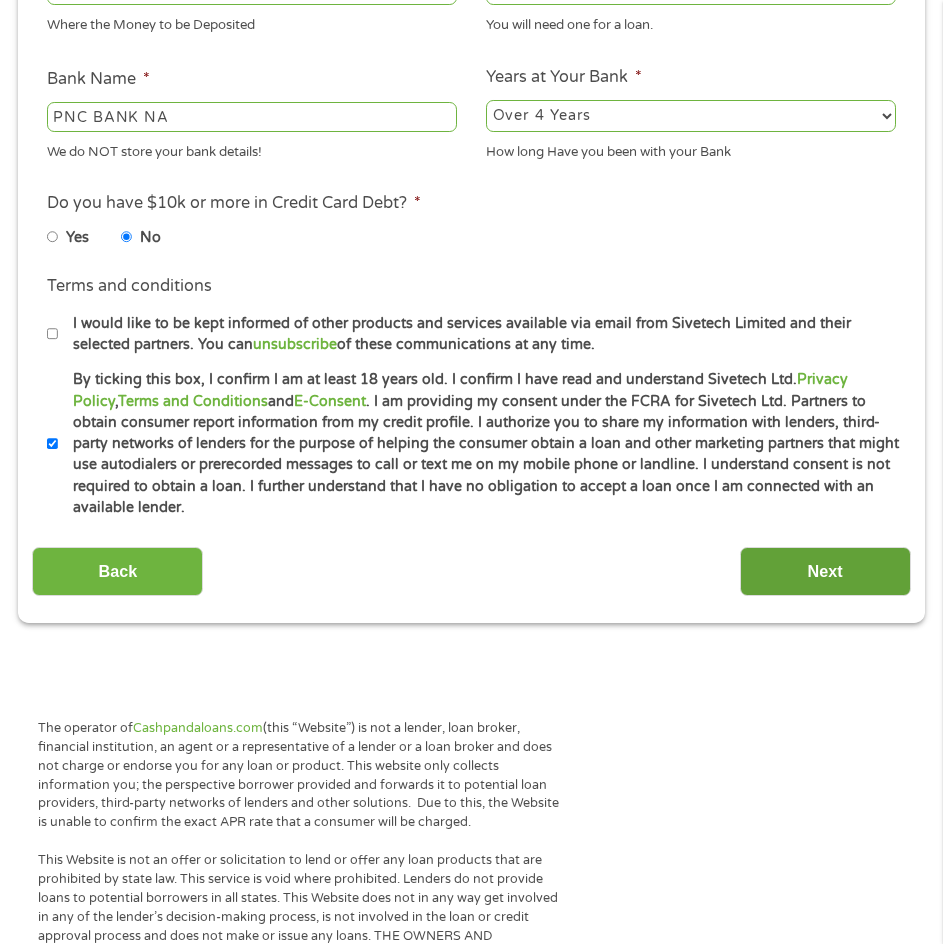 click on "Next" at bounding box center [825, 571] 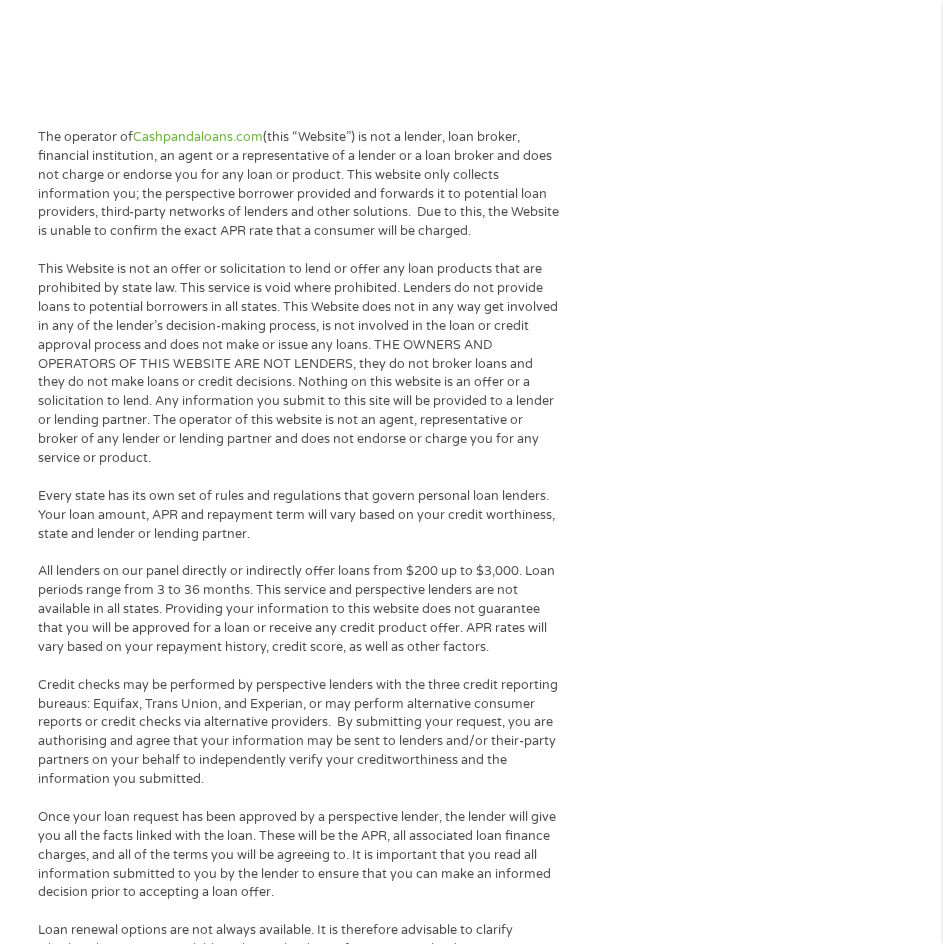 scroll, scrollTop: 8, scrollLeft: 8, axis: both 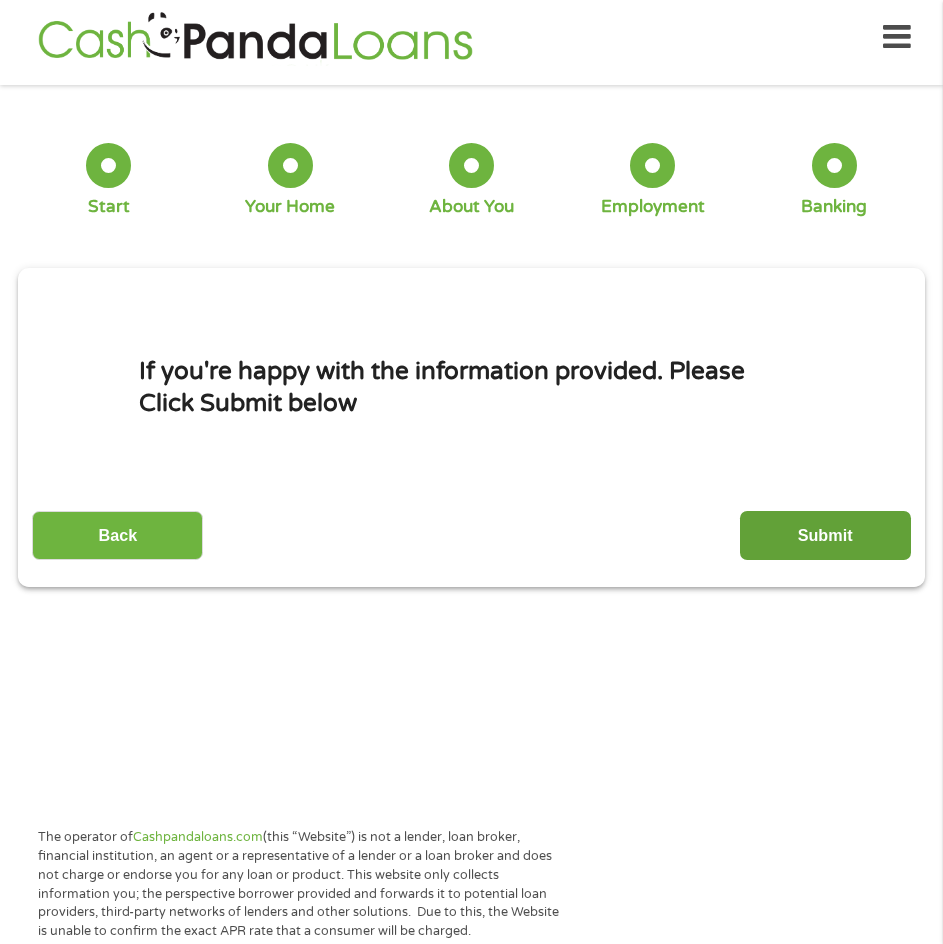 click on "Submit" at bounding box center [825, 535] 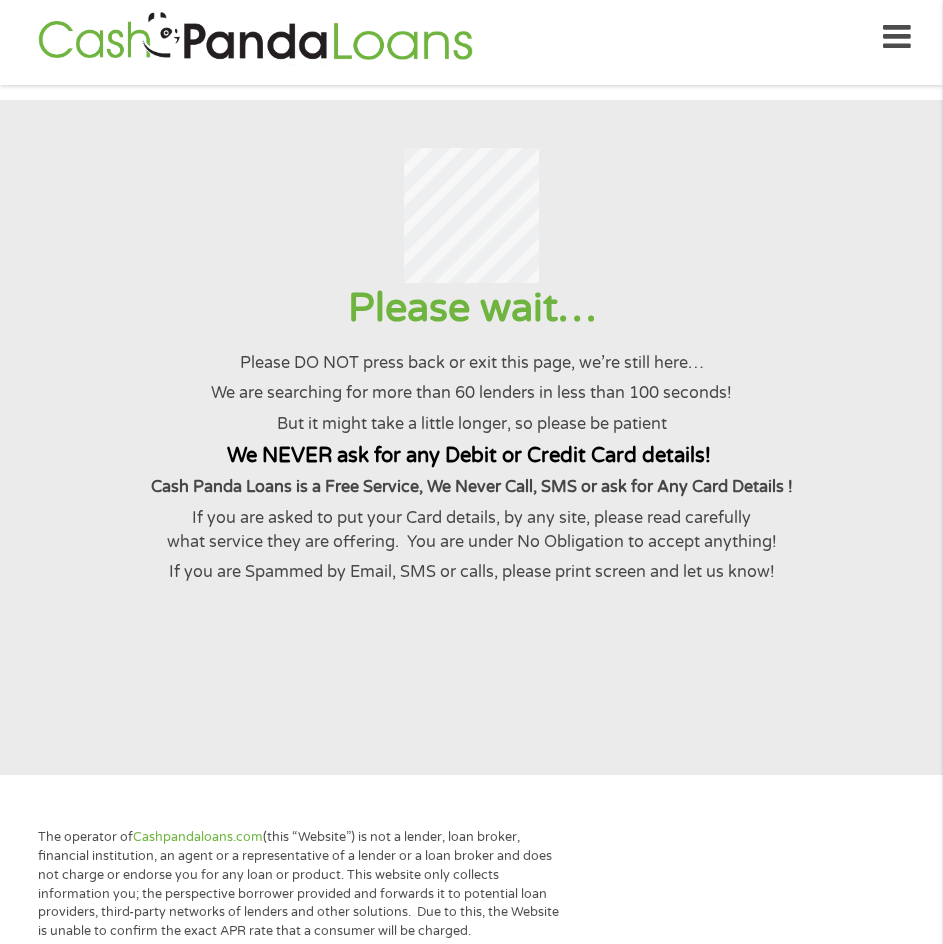 scroll, scrollTop: 0, scrollLeft: 0, axis: both 